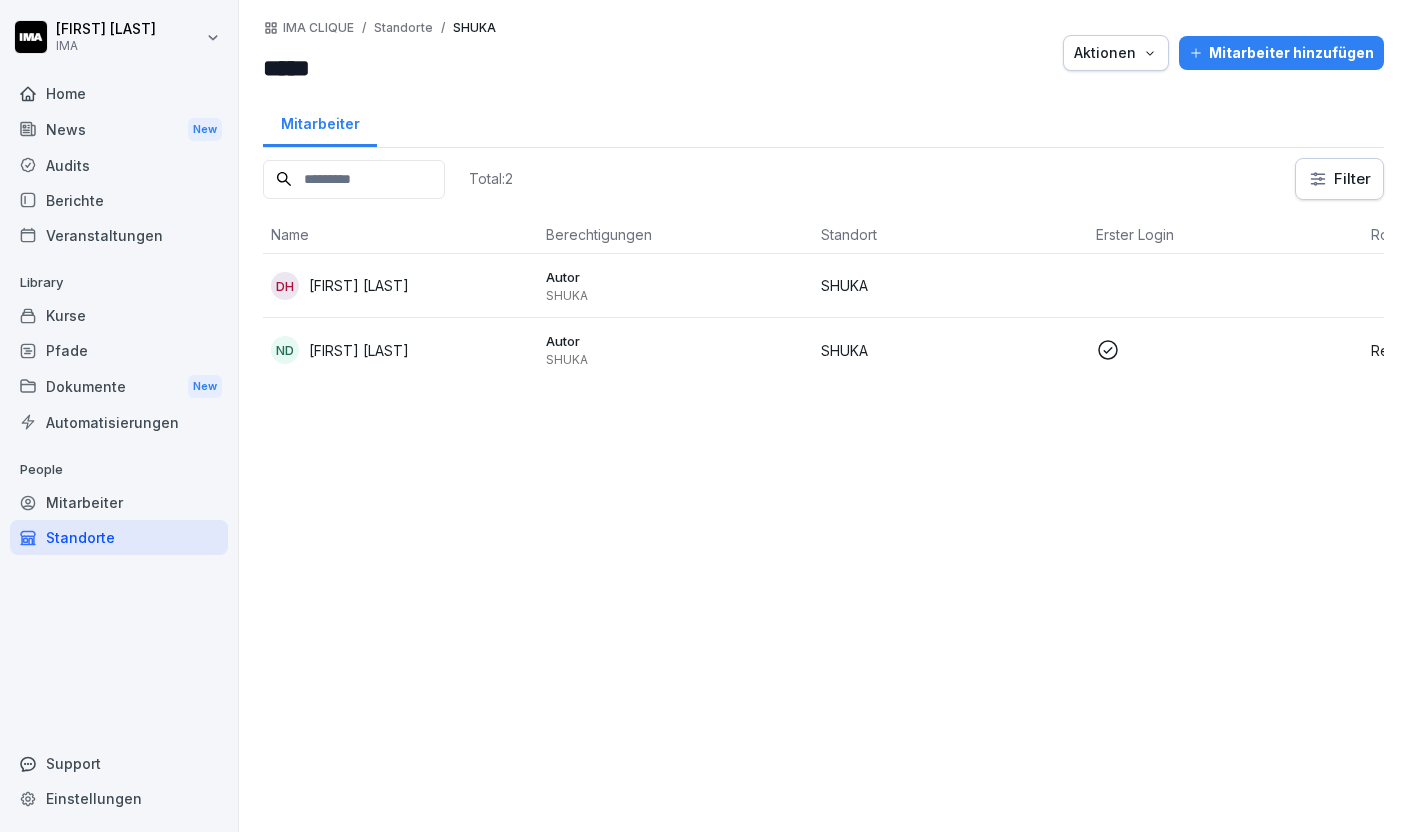 scroll, scrollTop: 0, scrollLeft: 0, axis: both 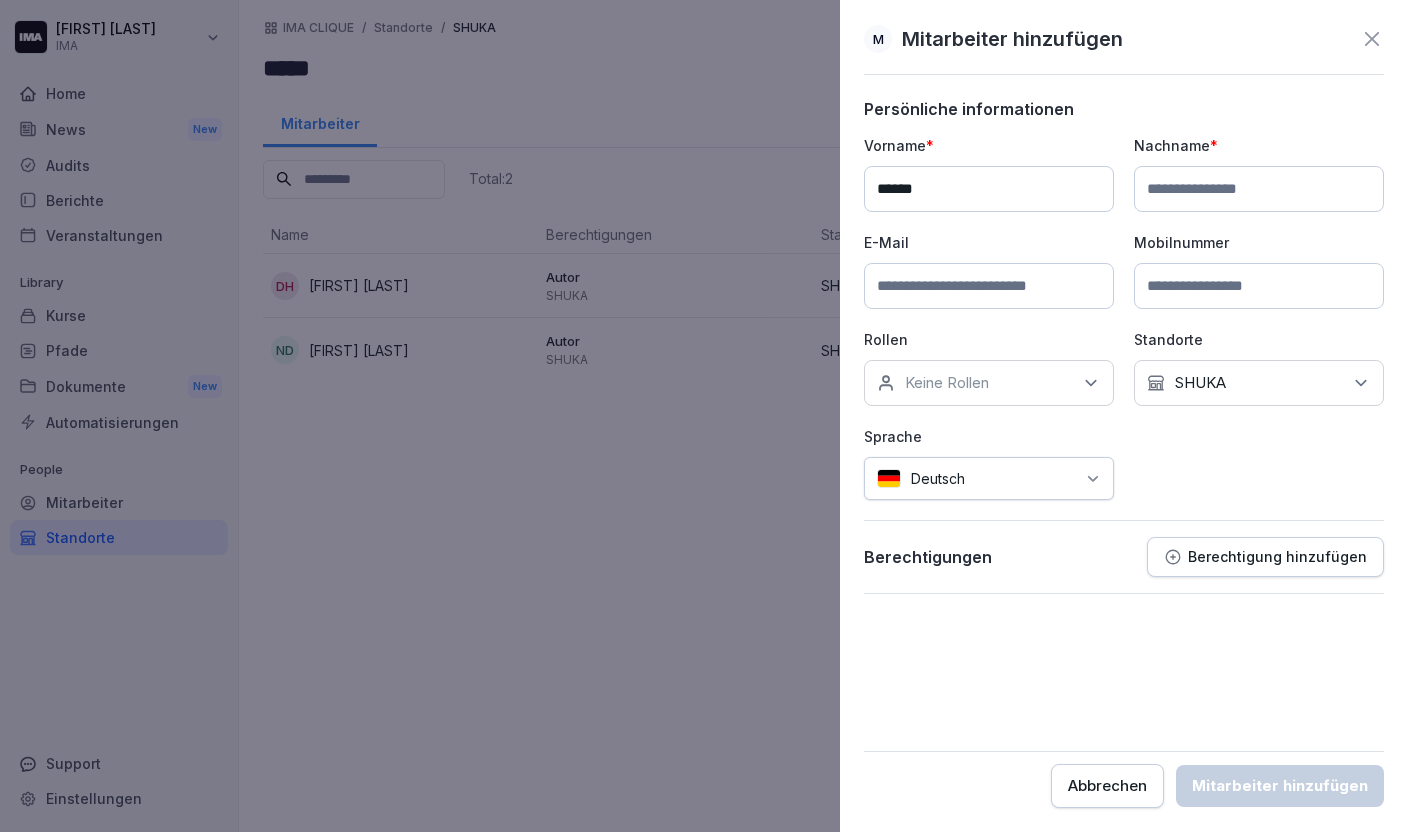 type on "******" 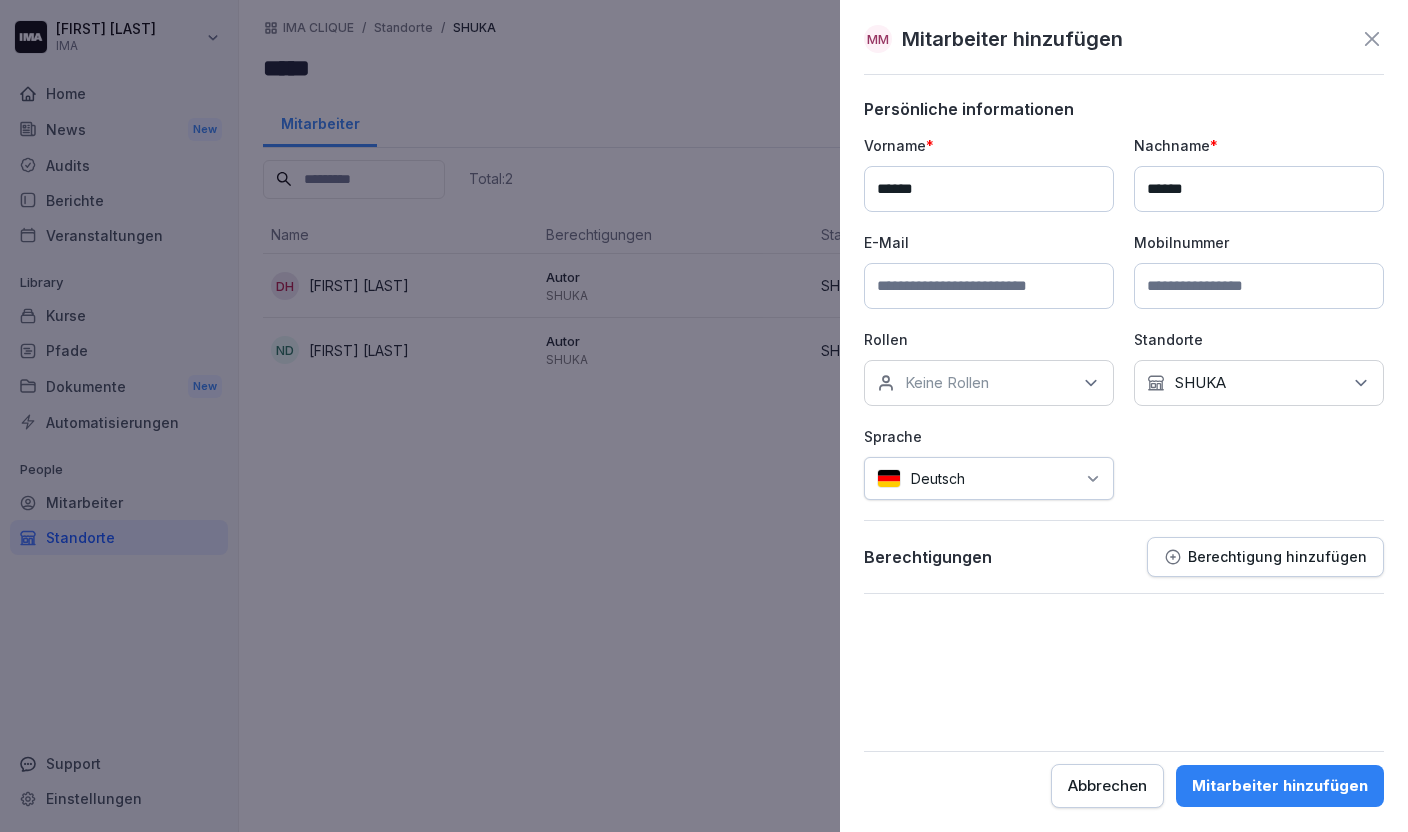type on "******" 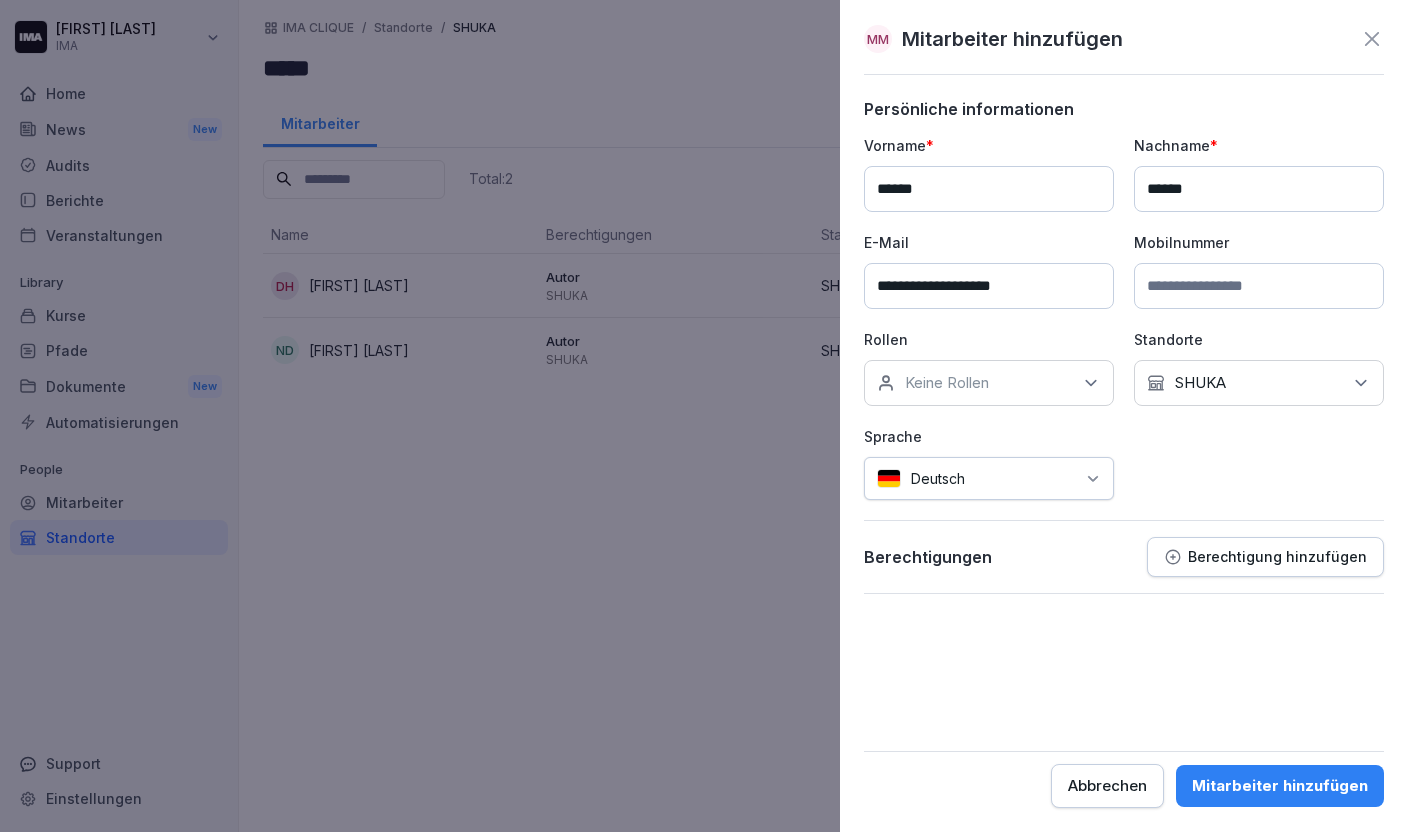type on "**********" 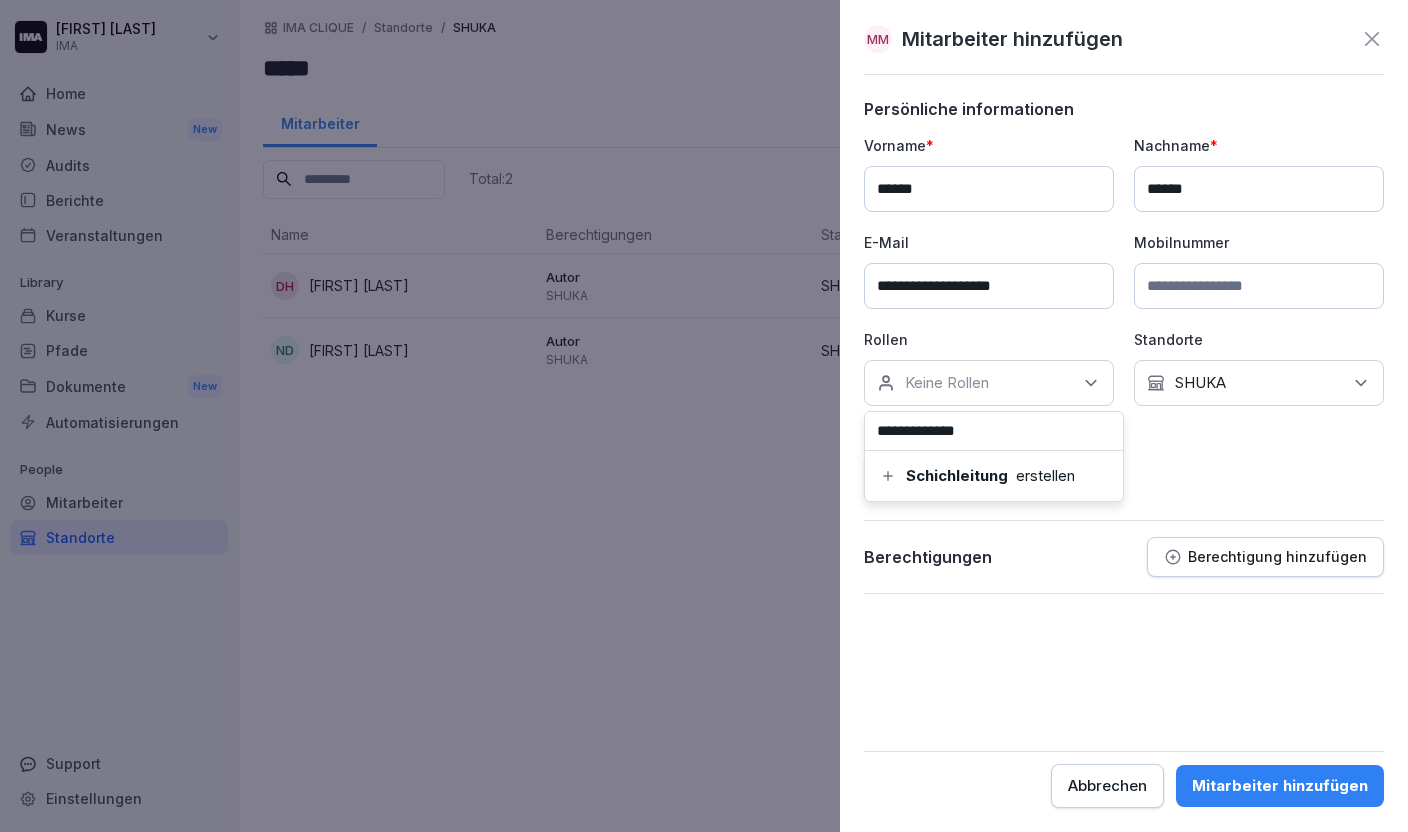 type on "**********" 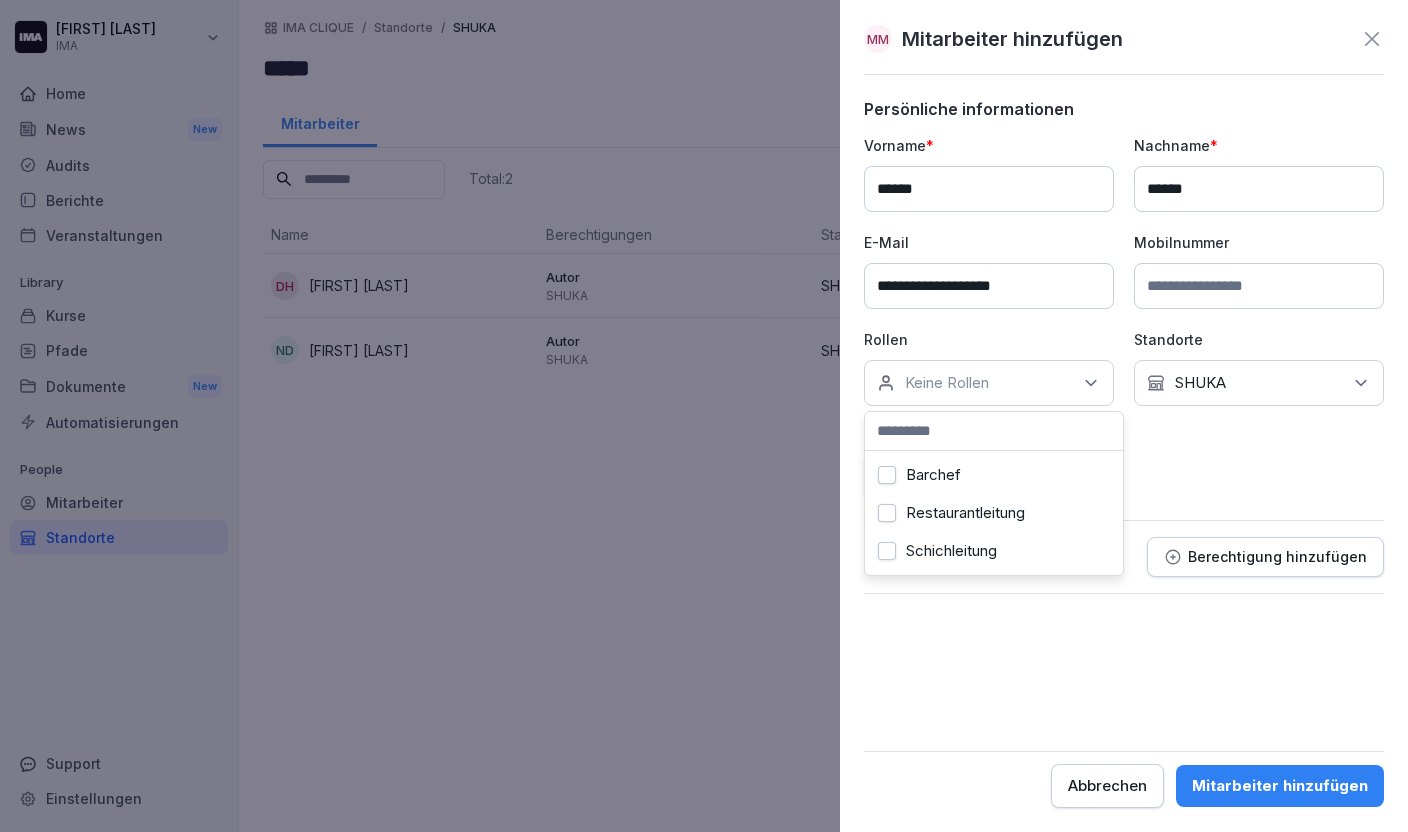 click on "**********" at bounding box center [1124, 317] 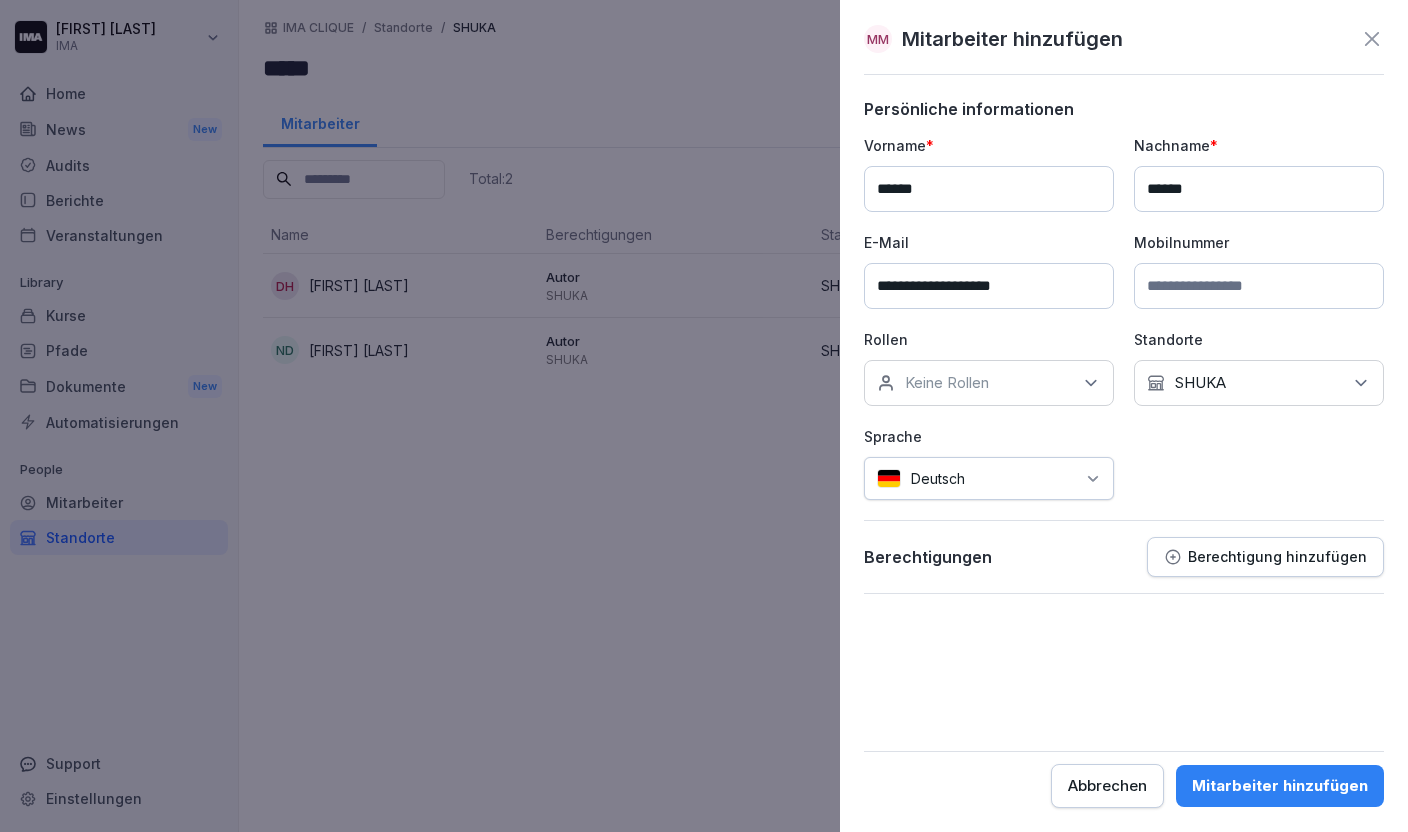 click on "Berechtigung hinzufügen" at bounding box center [1265, 557] 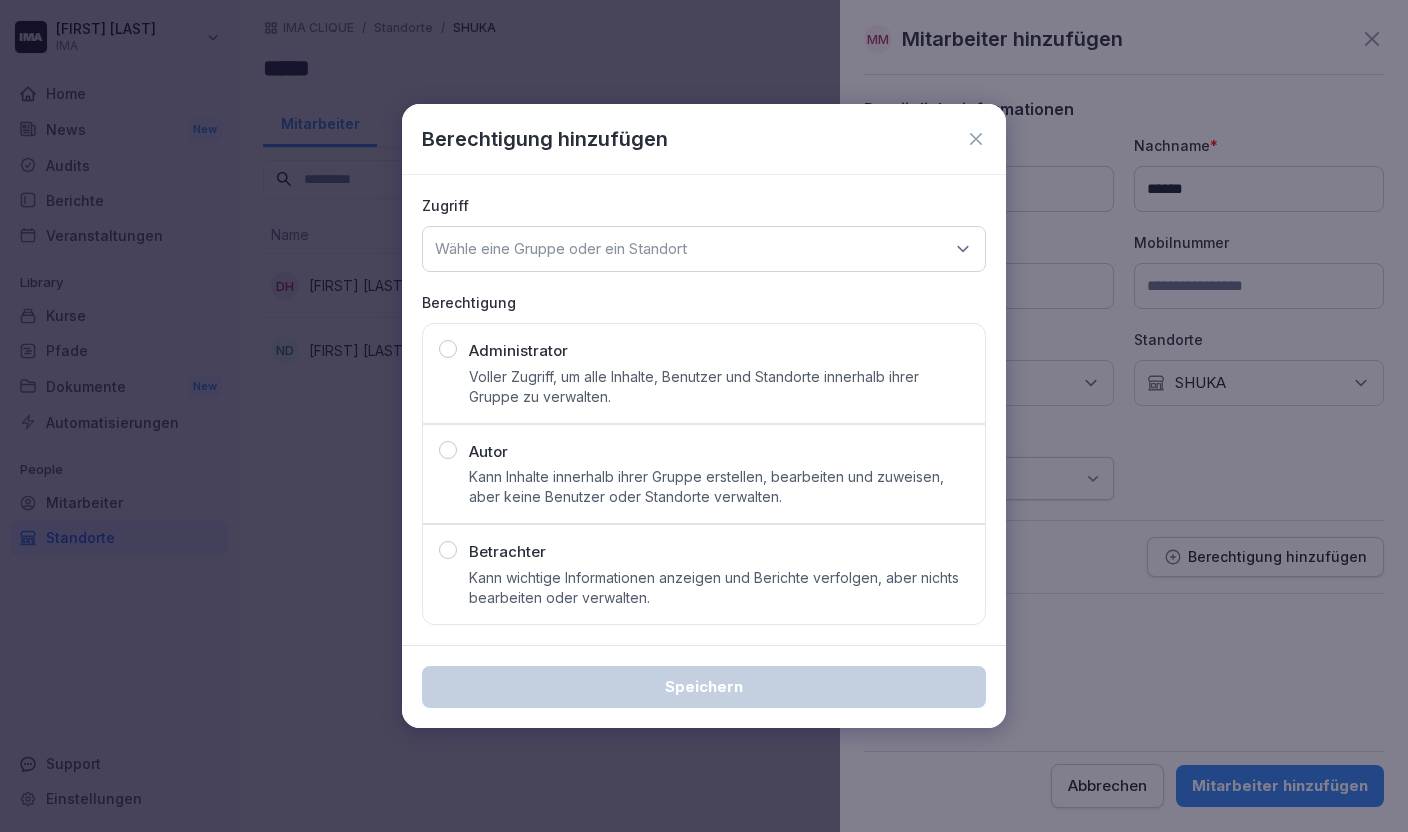 click on "Autor Kann Inhalte innerhalb ihrer Gruppe erstellen, bearbeiten und zuweisen, aber keine Benutzer oder Standorte verwalten." at bounding box center [719, 474] 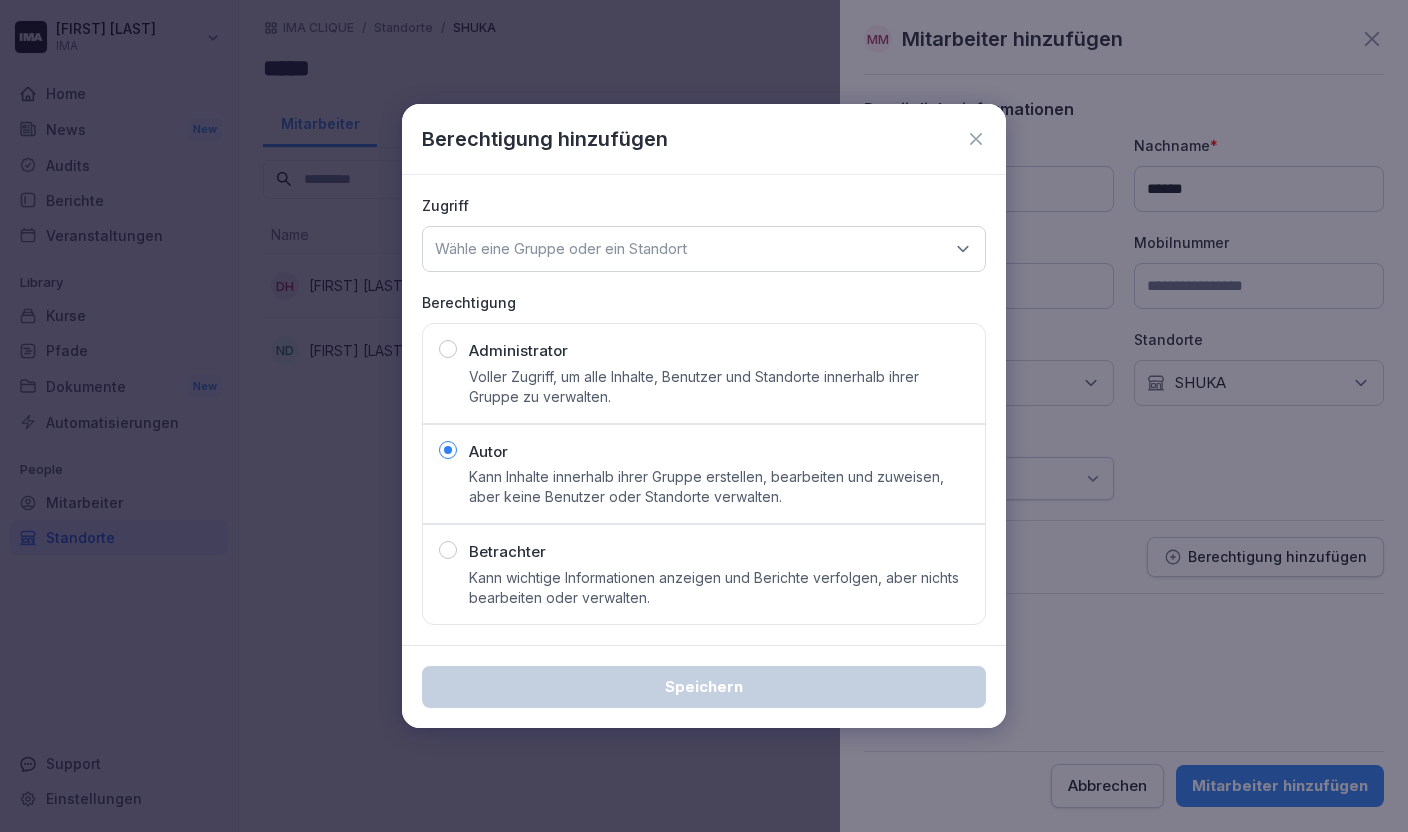click on "Wähle eine Gruppe oder ein Standort" at bounding box center [561, 249] 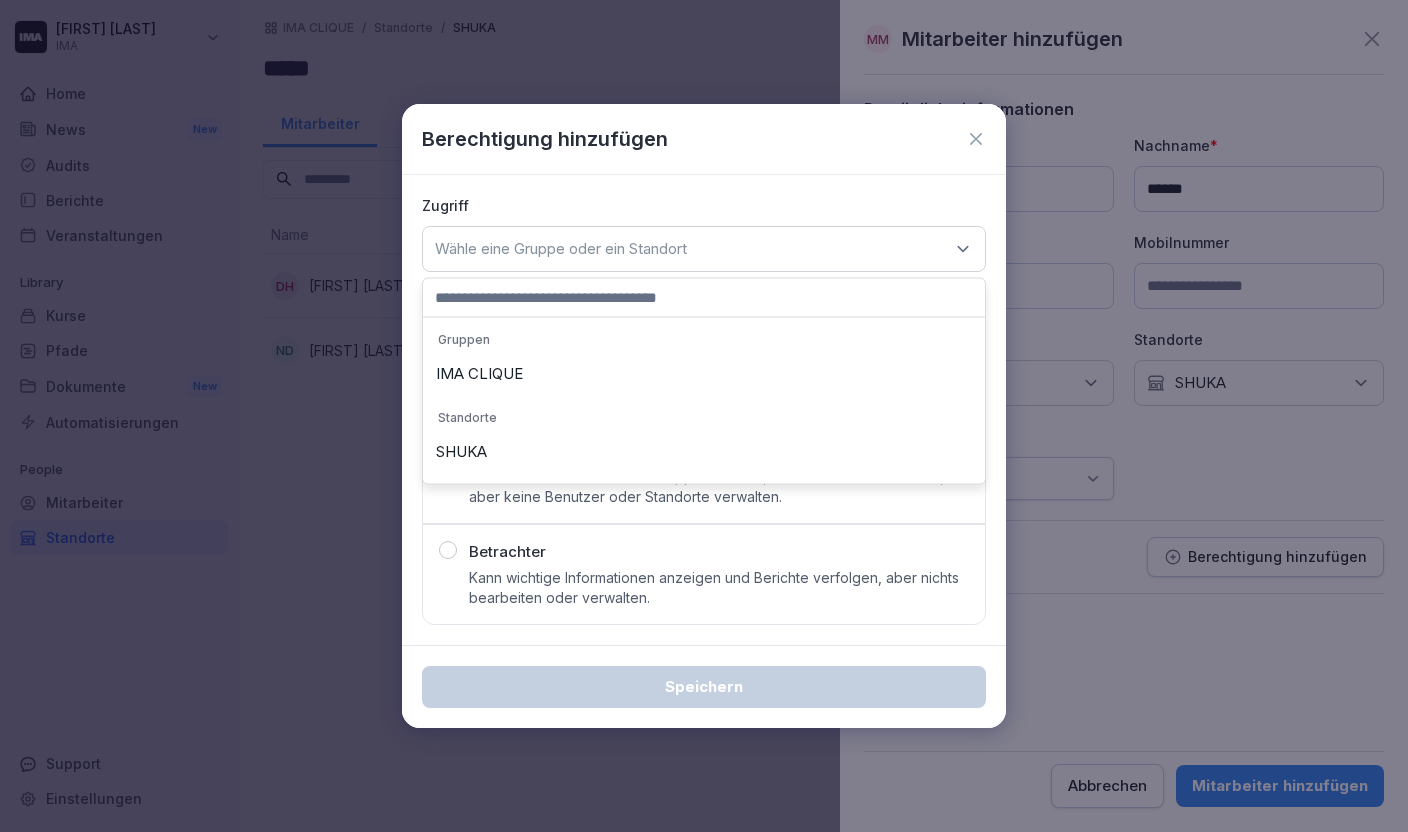 click on "SHUKA" at bounding box center (704, 452) 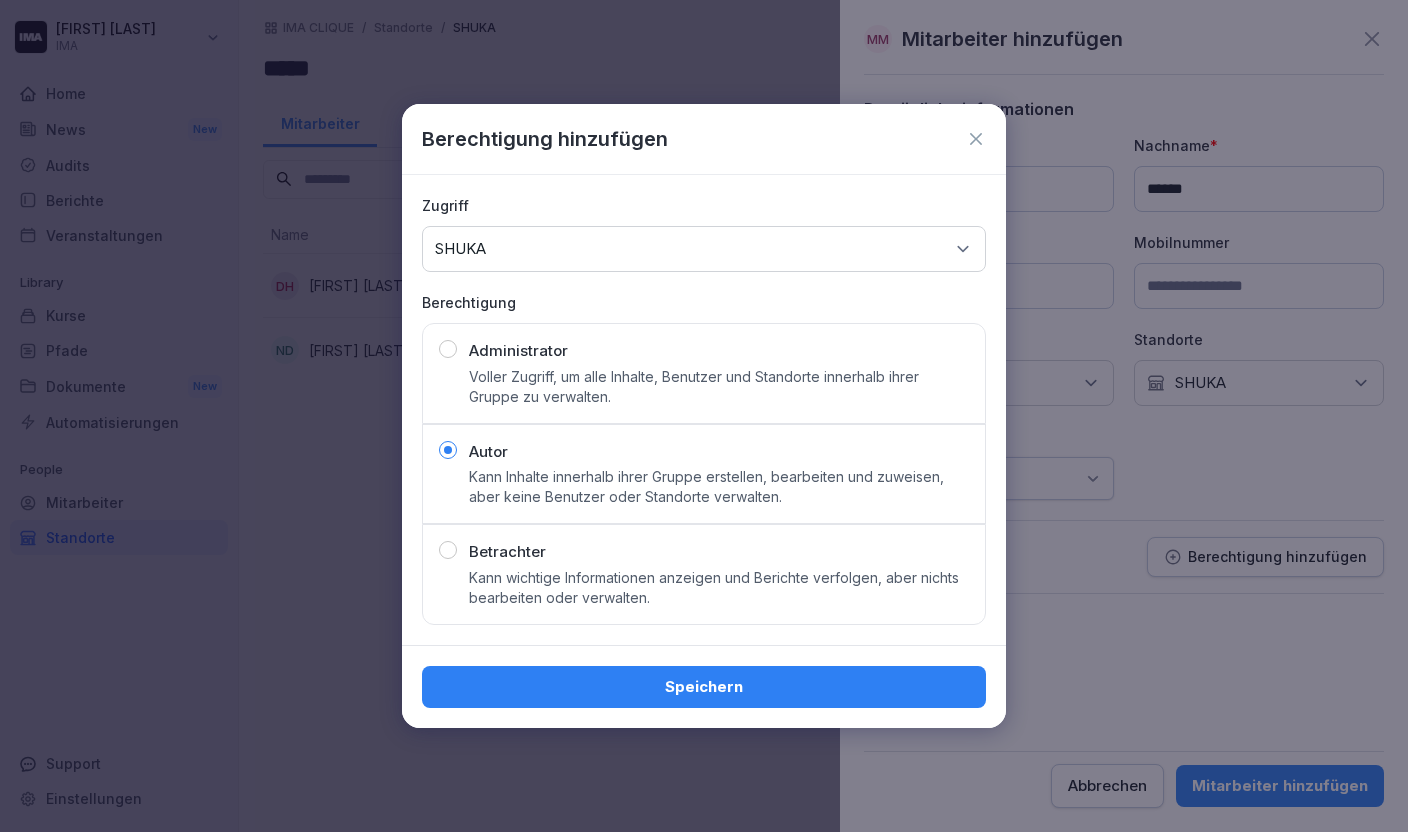 click on "Speichern" at bounding box center [704, 687] 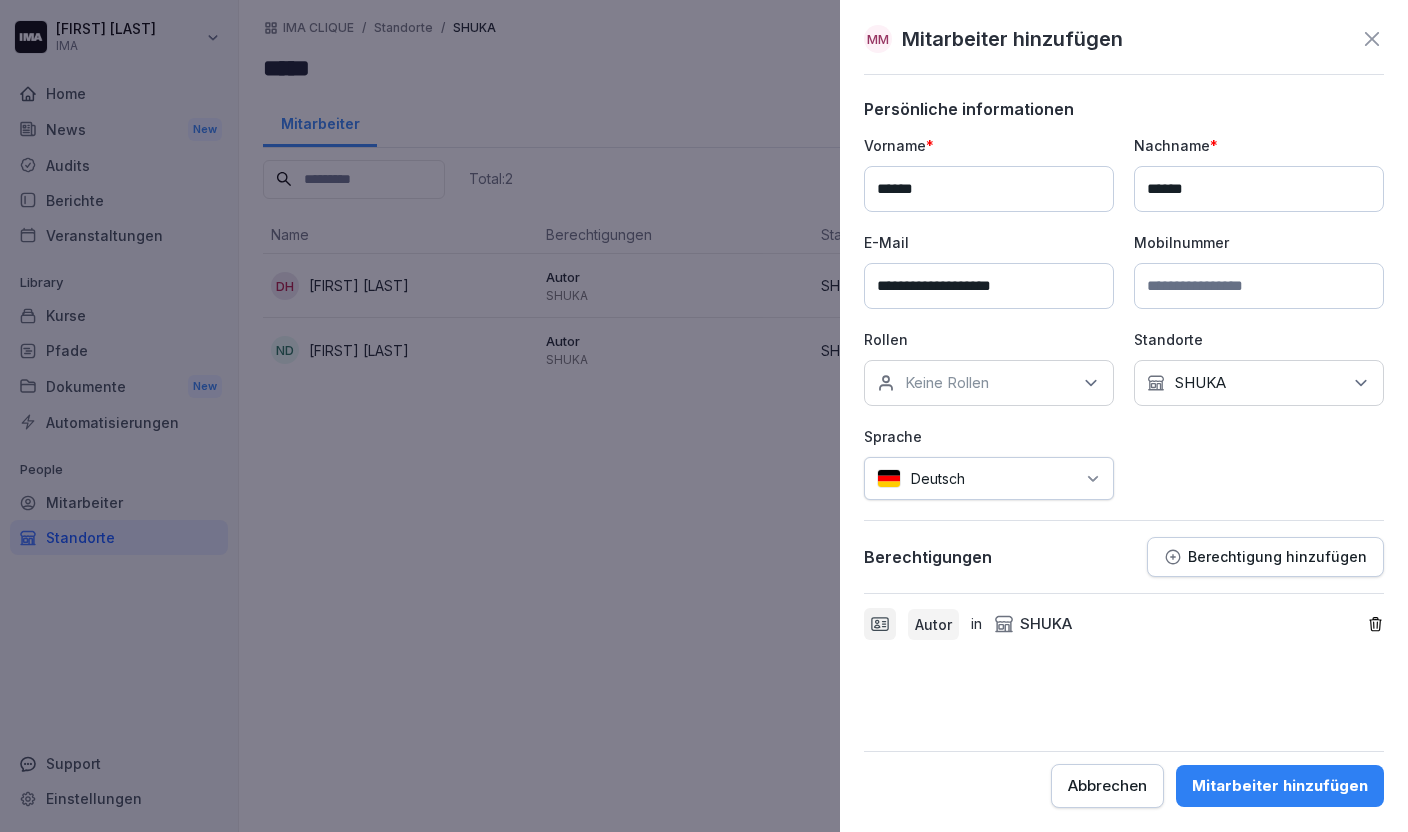 click on "Mitarbeiter hinzufügen" at bounding box center (1280, 786) 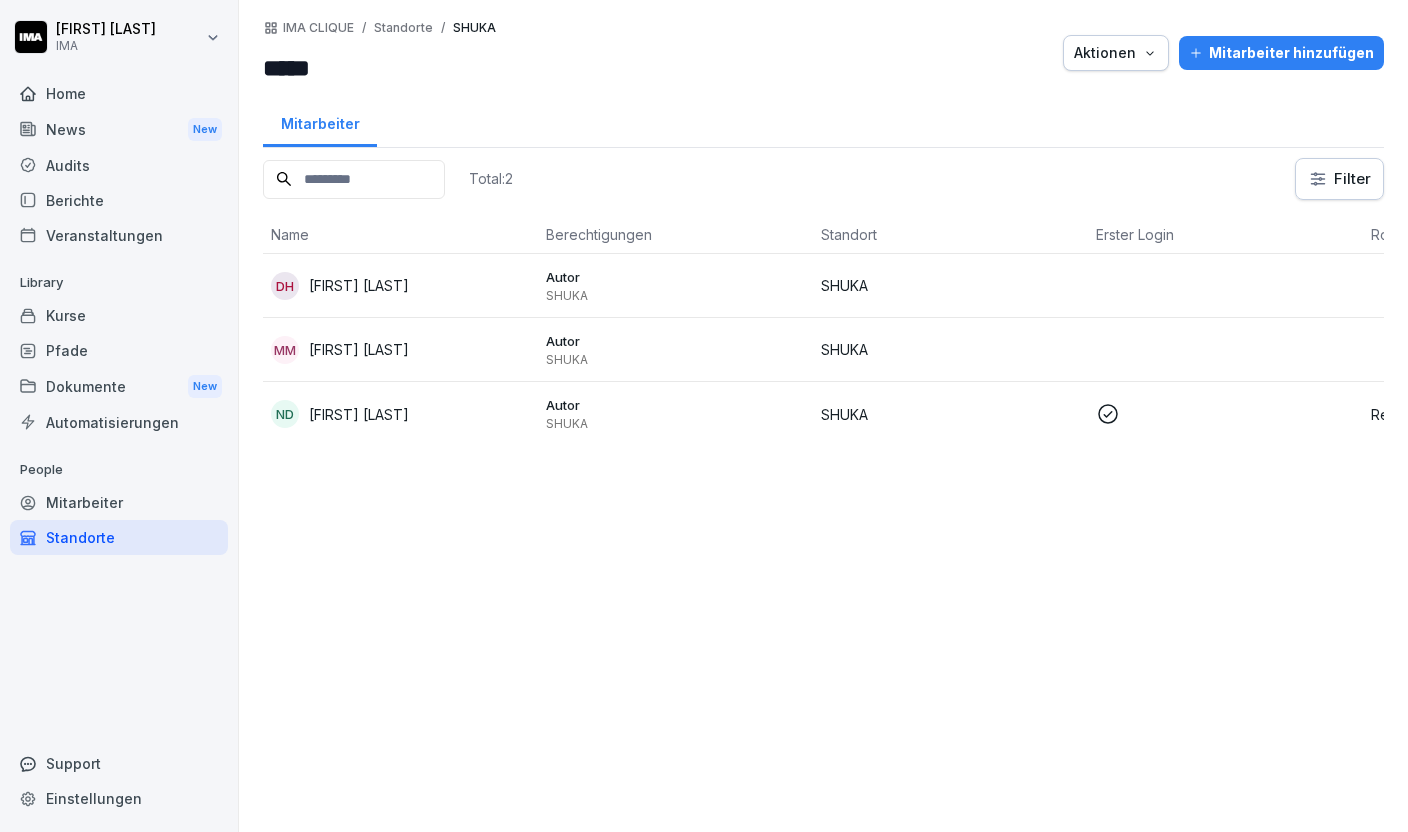 click on "Mitarbeiter hinzufügen" at bounding box center (1281, 53) 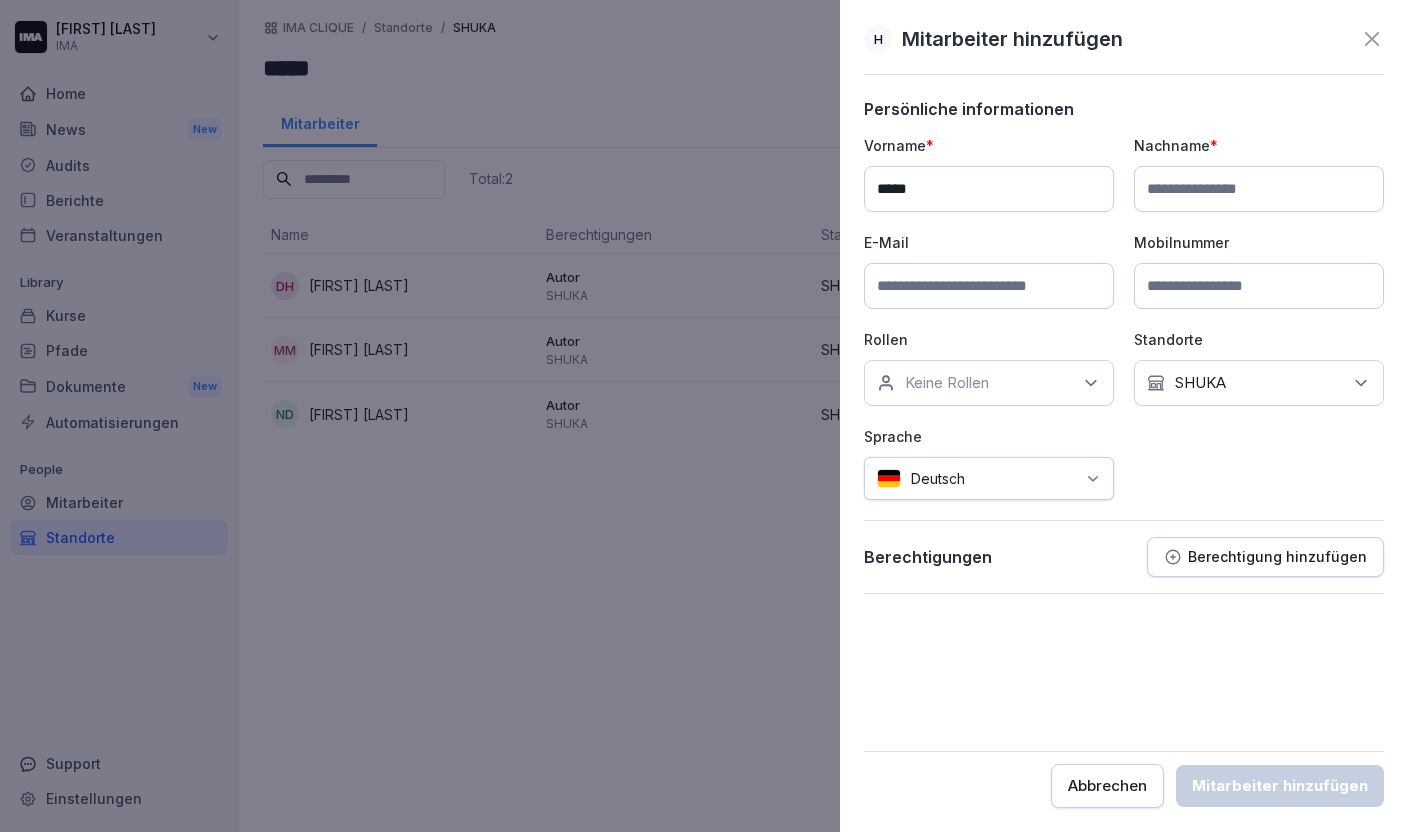 type on "*****" 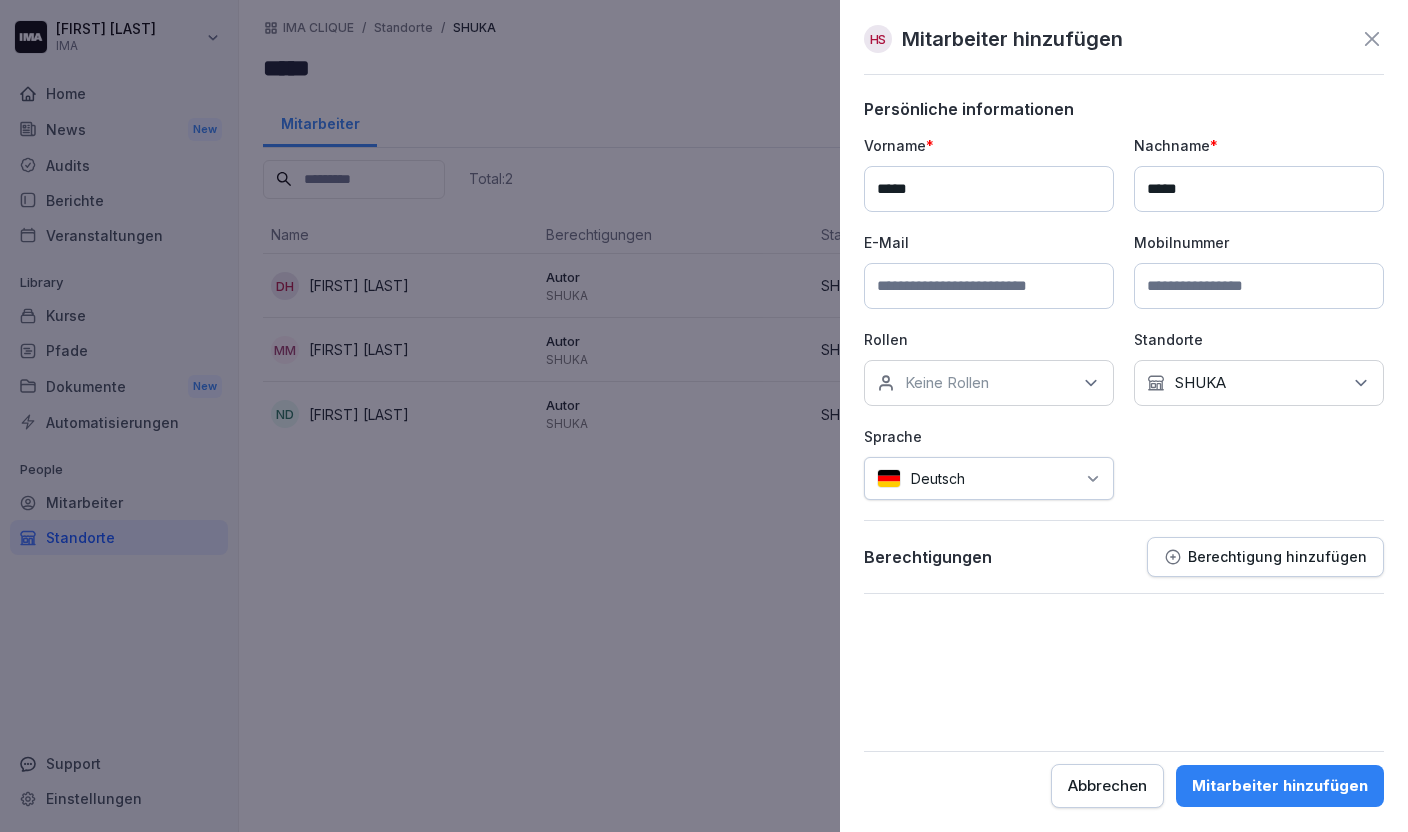 type on "*****" 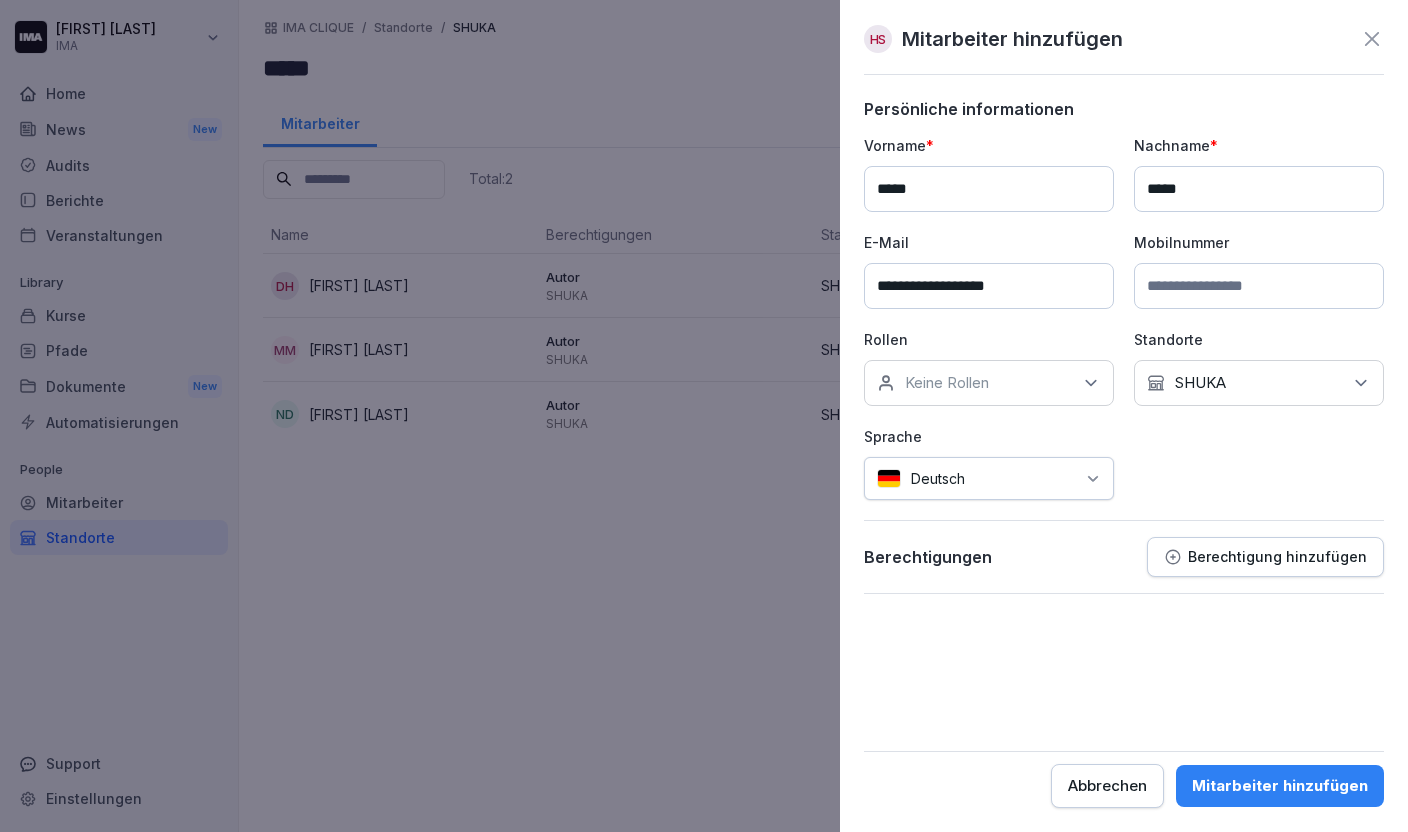 type on "**********" 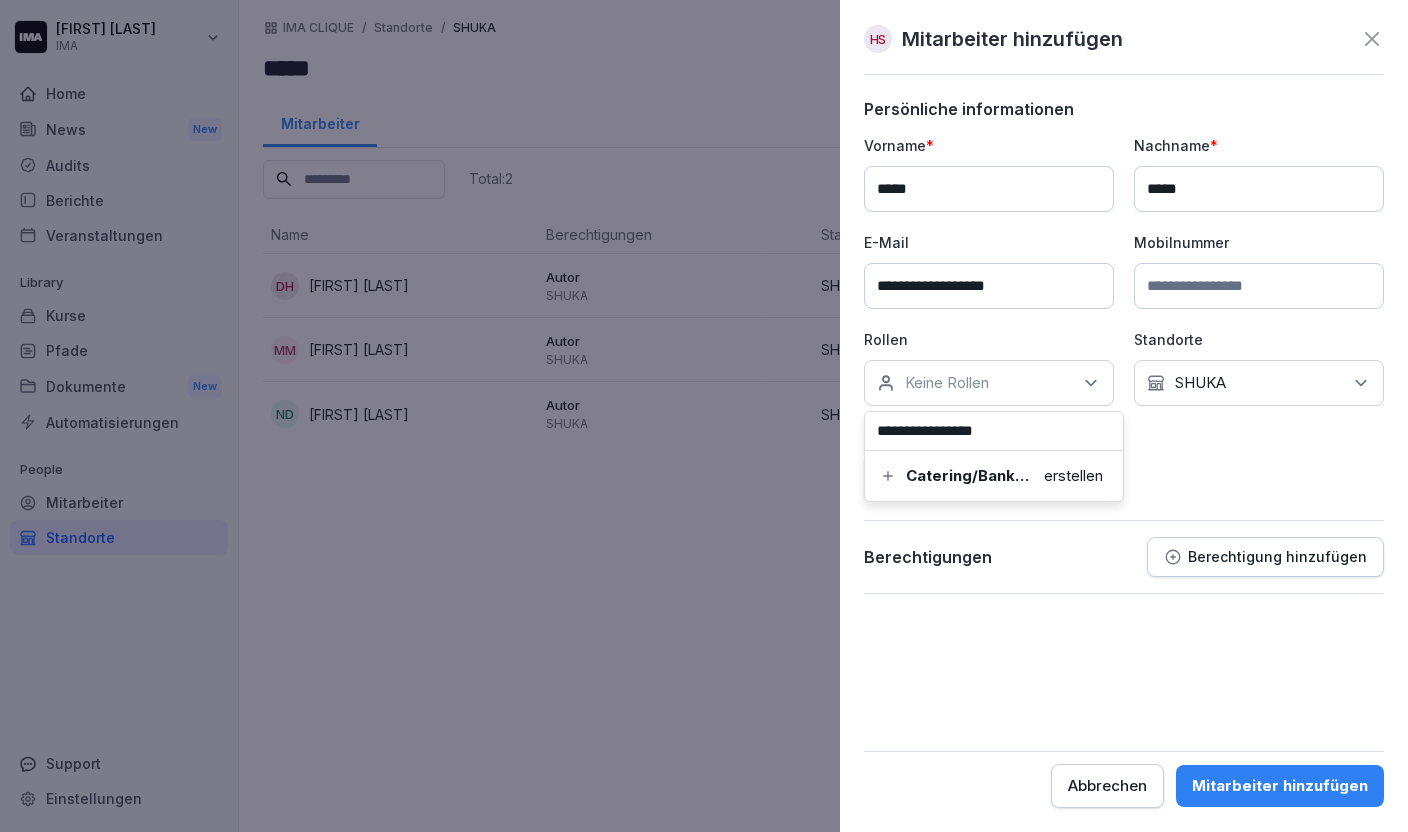 type on "**********" 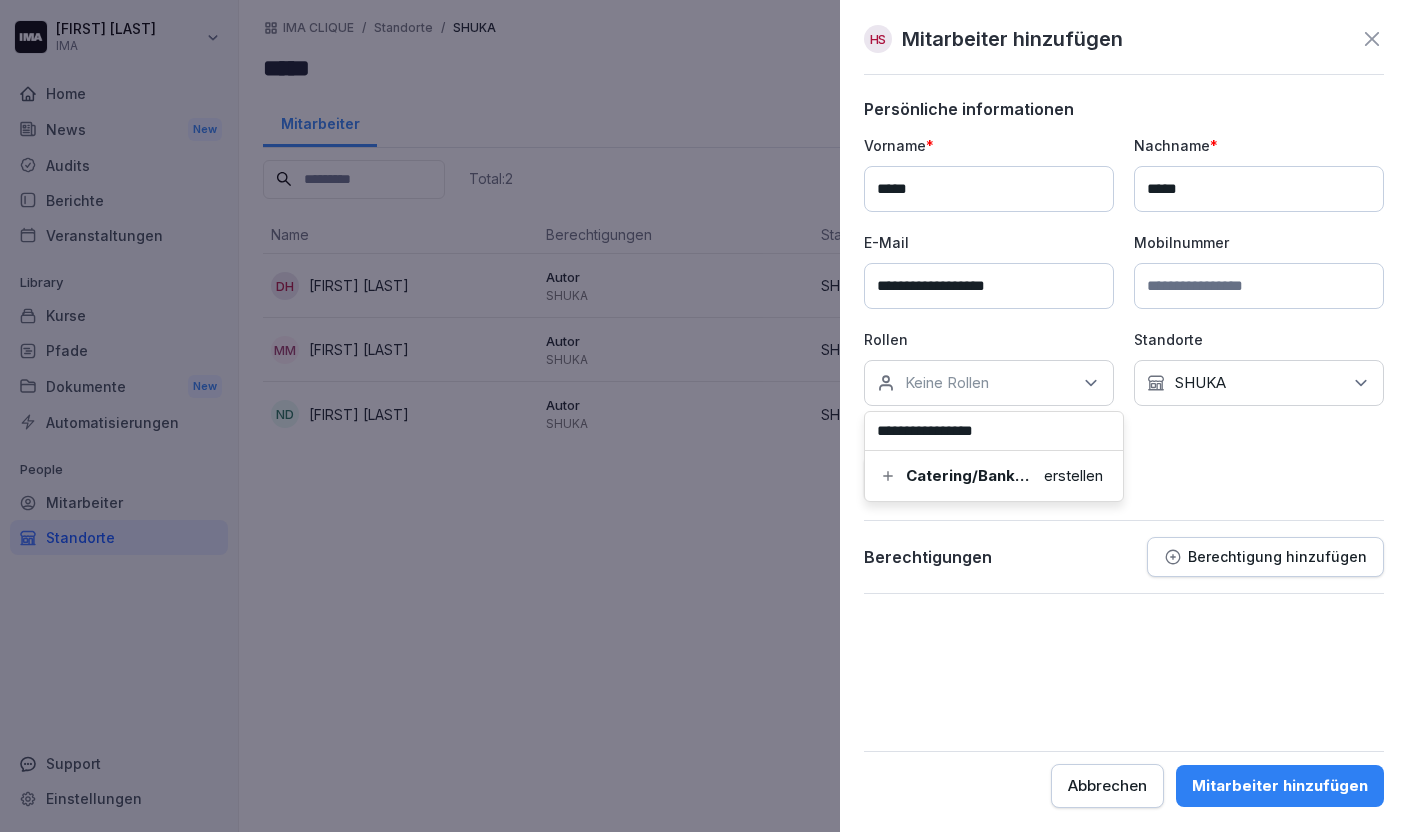 click on "Catering/Bankett  erstellen" at bounding box center (994, 476) 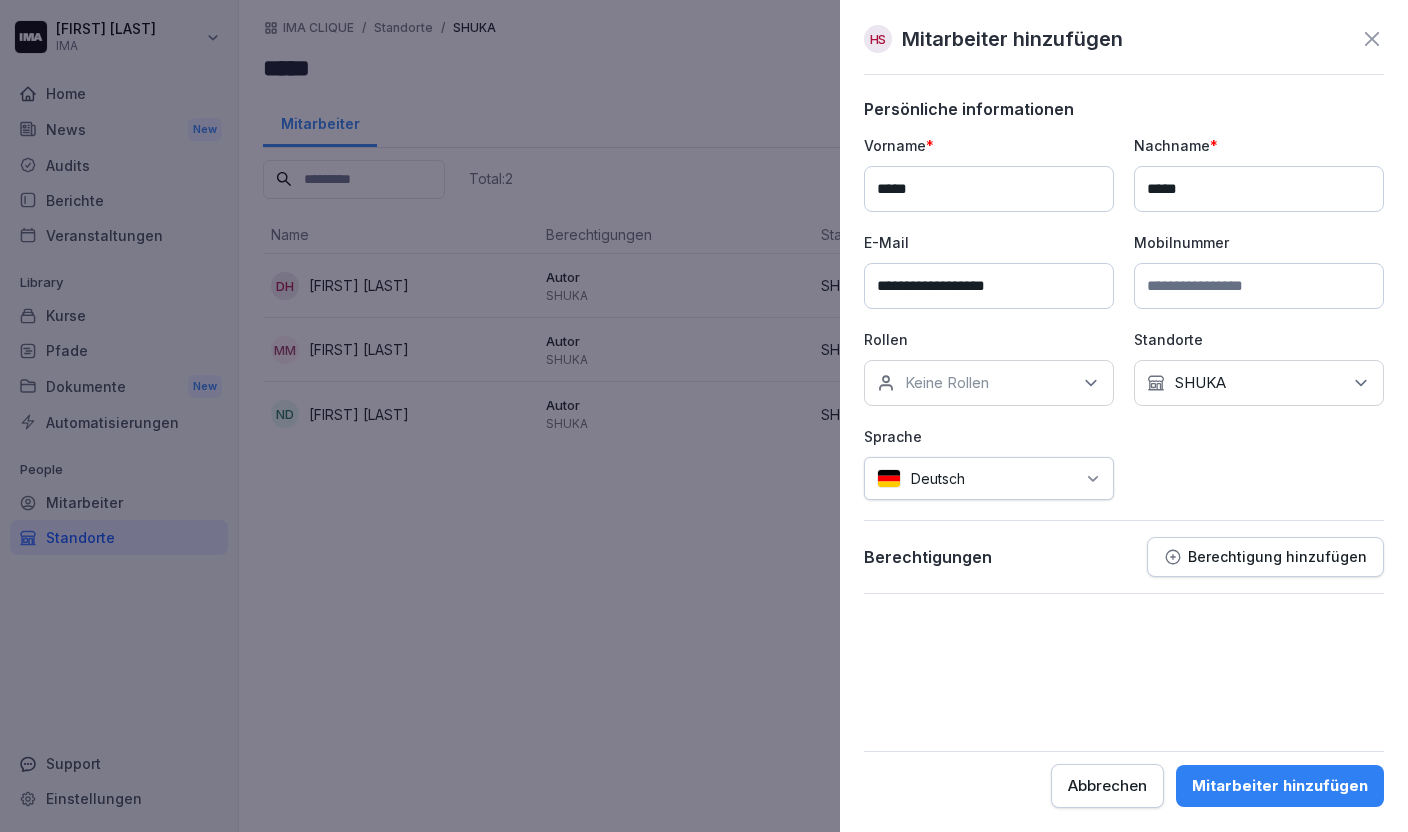 click on "**********" at bounding box center (1124, 317) 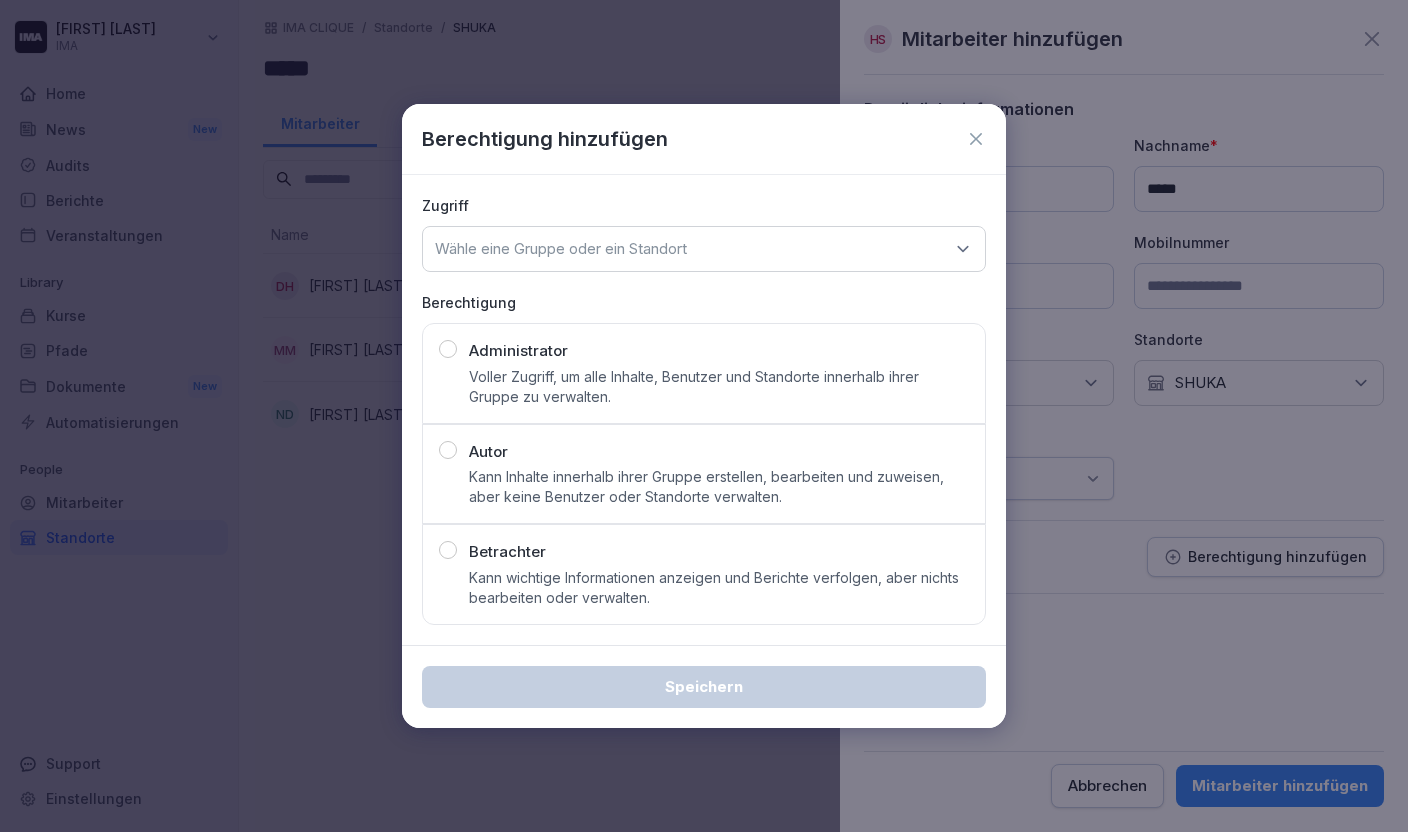 click on "Autor Kann Inhalte innerhalb ihrer Gruppe erstellen, bearbeiten und zuweisen, aber keine Benutzer oder Standorte verwalten." at bounding box center [704, 474] 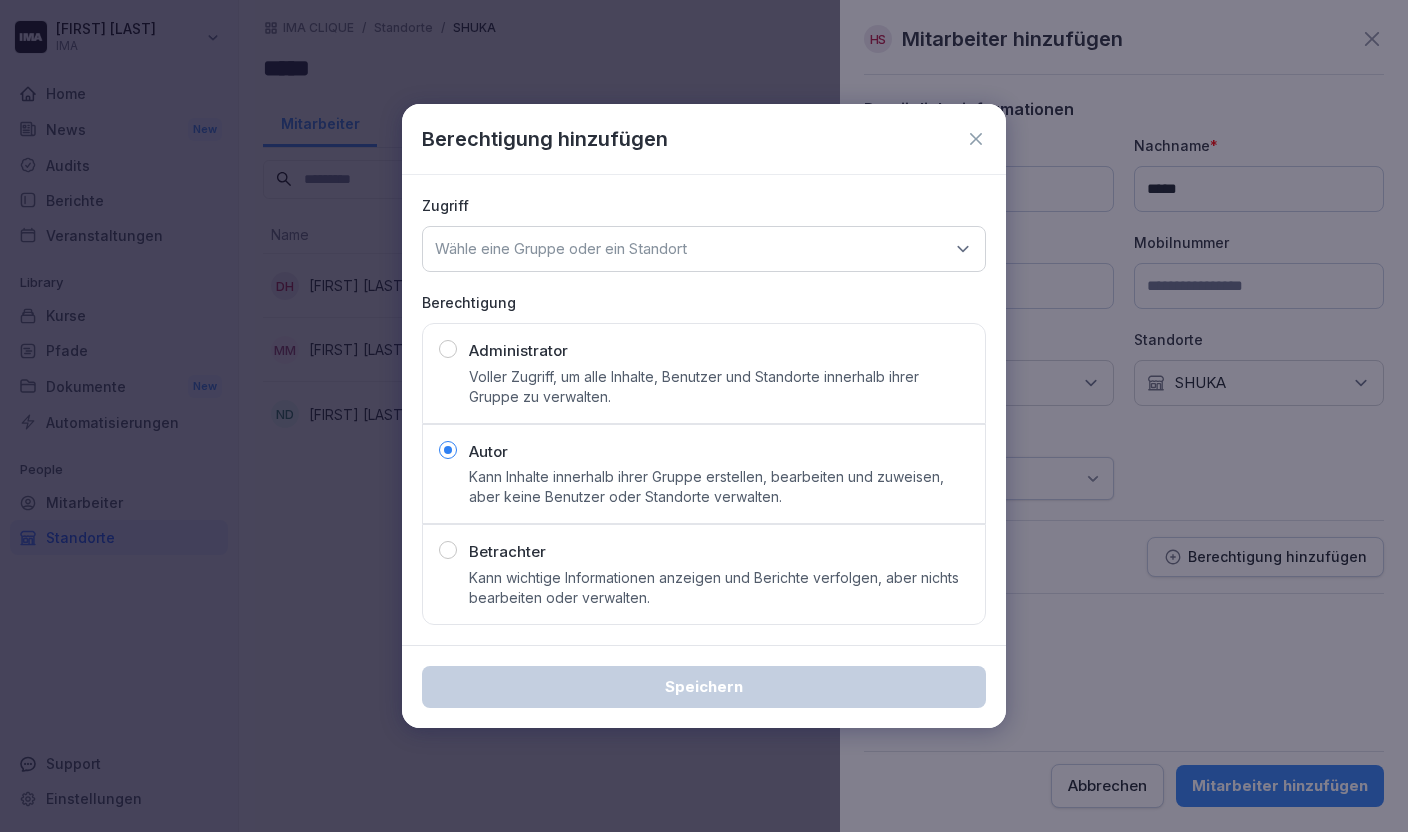 click on "Wähle eine Gruppe oder ein Standort" at bounding box center [561, 249] 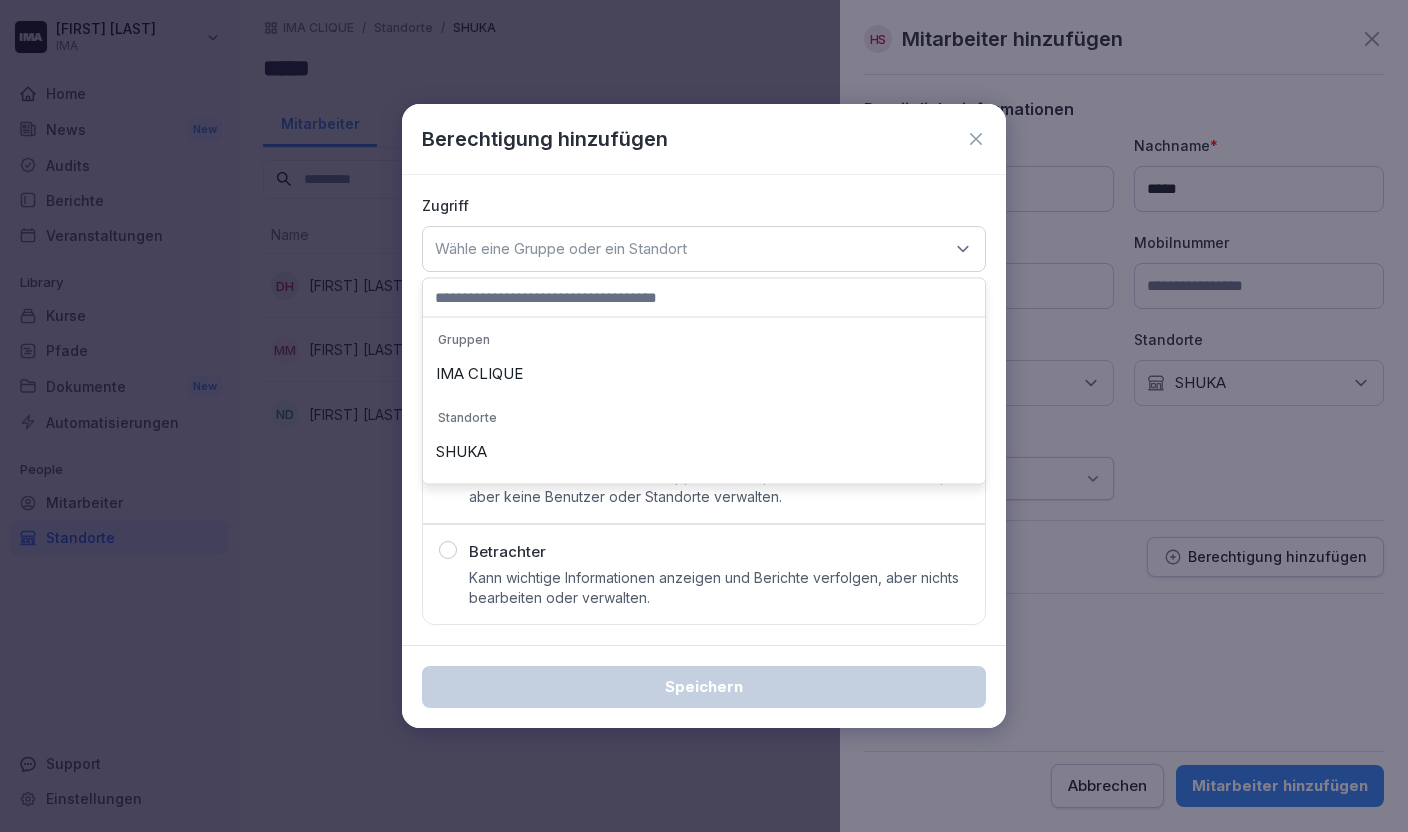 click on "SHUKA" at bounding box center [704, 452] 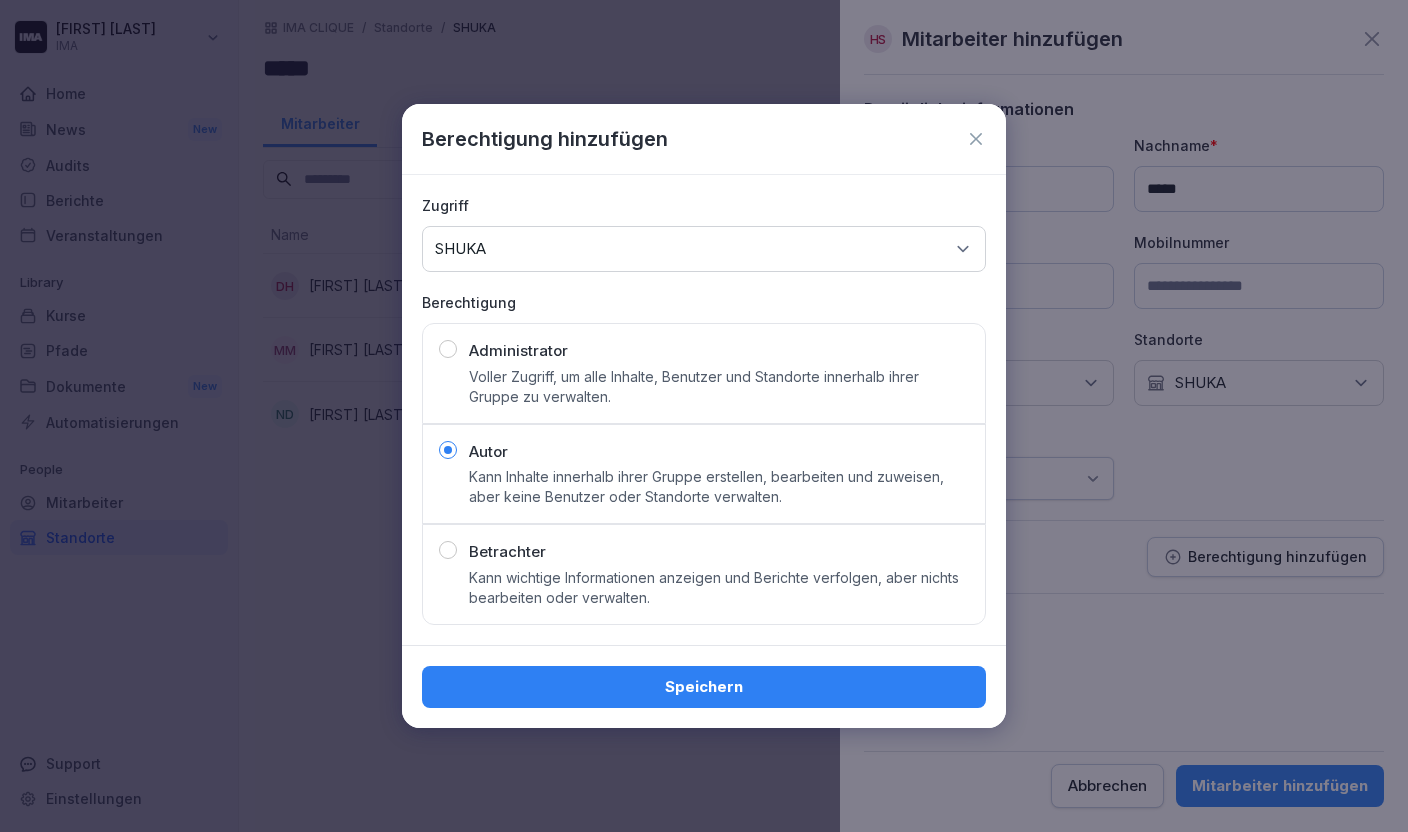 click on "Speichern" at bounding box center [704, 687] 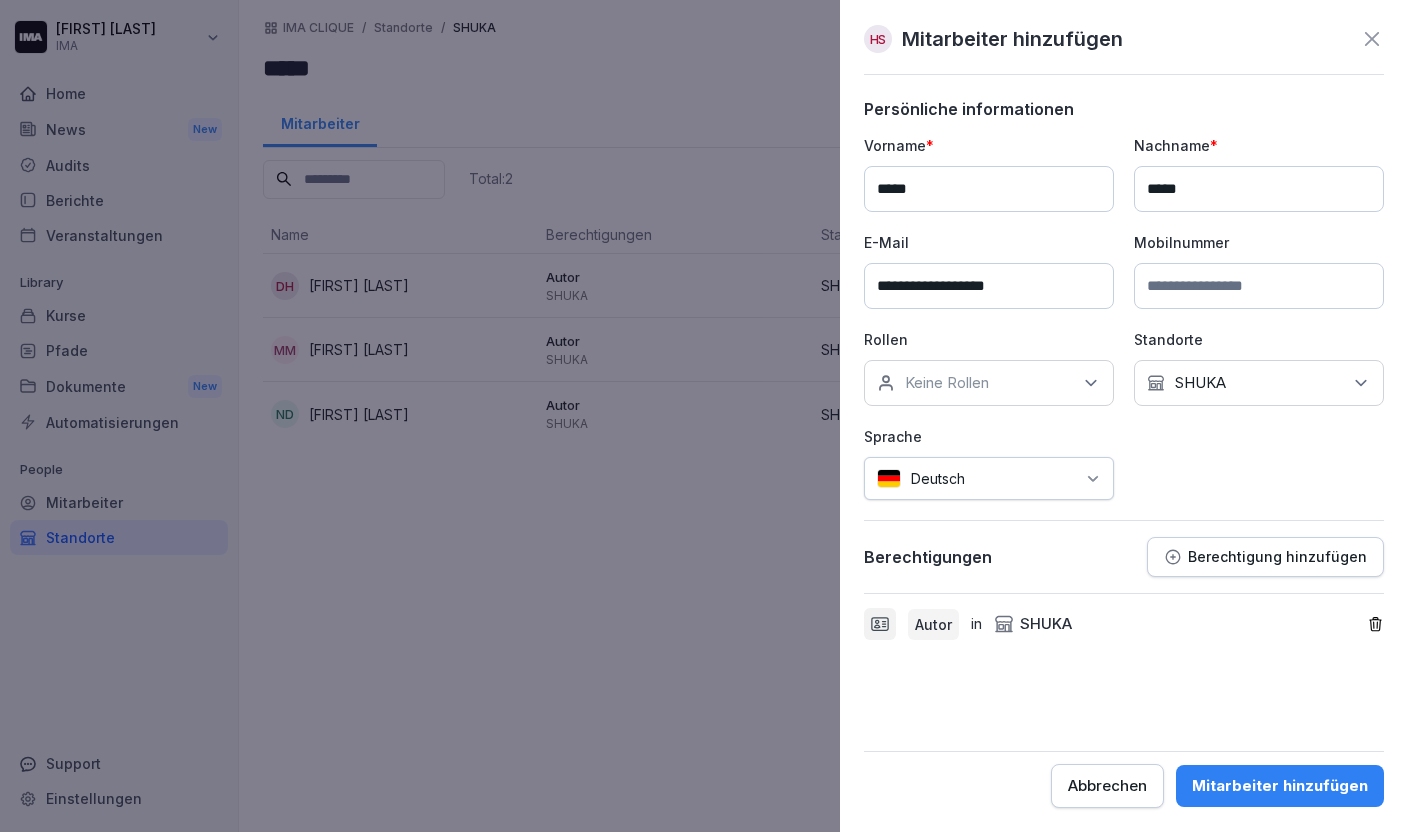click on "Mitarbeiter hinzufügen" at bounding box center [1280, 786] 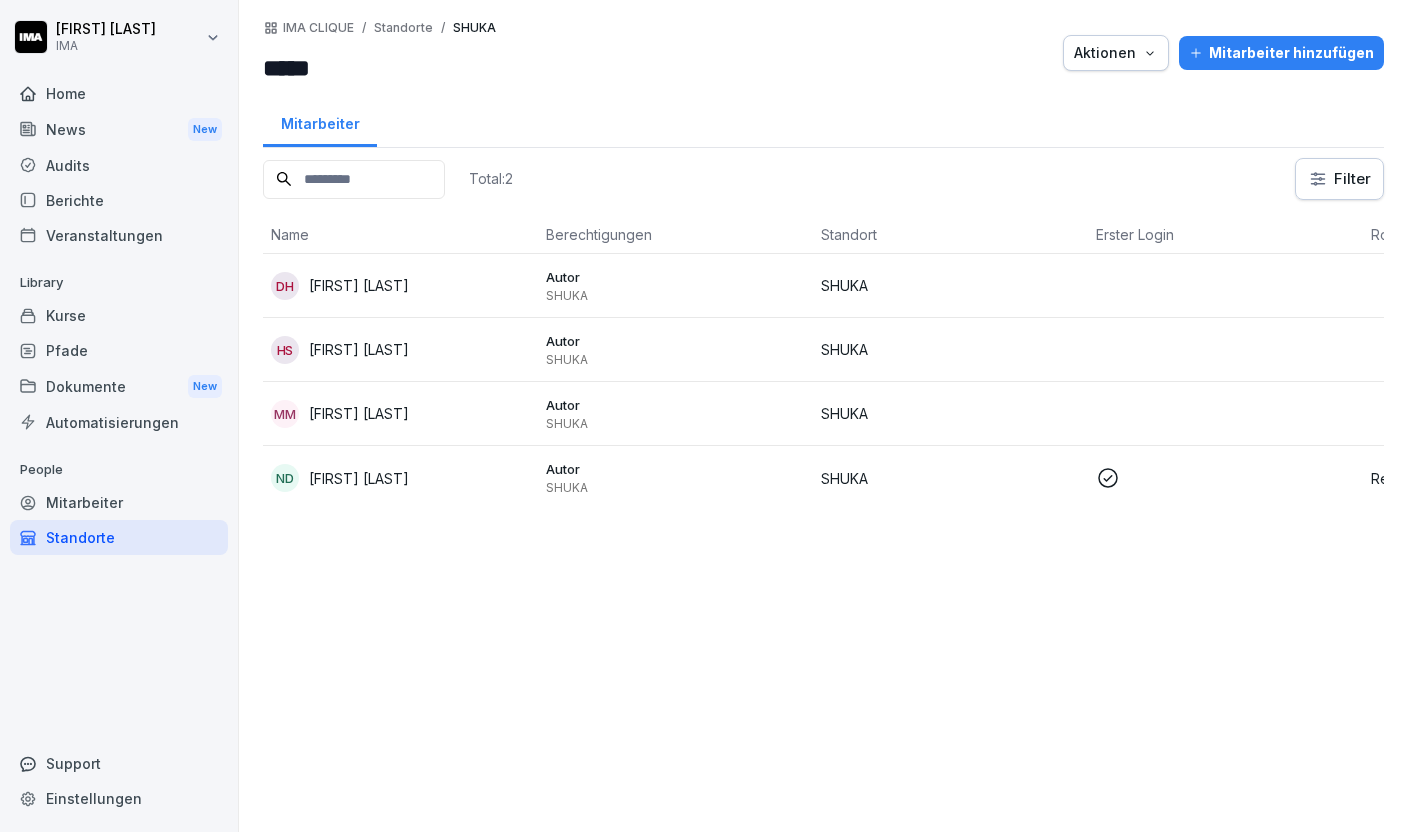 click on "Mitarbeiter hinzufügen" at bounding box center [1281, 53] 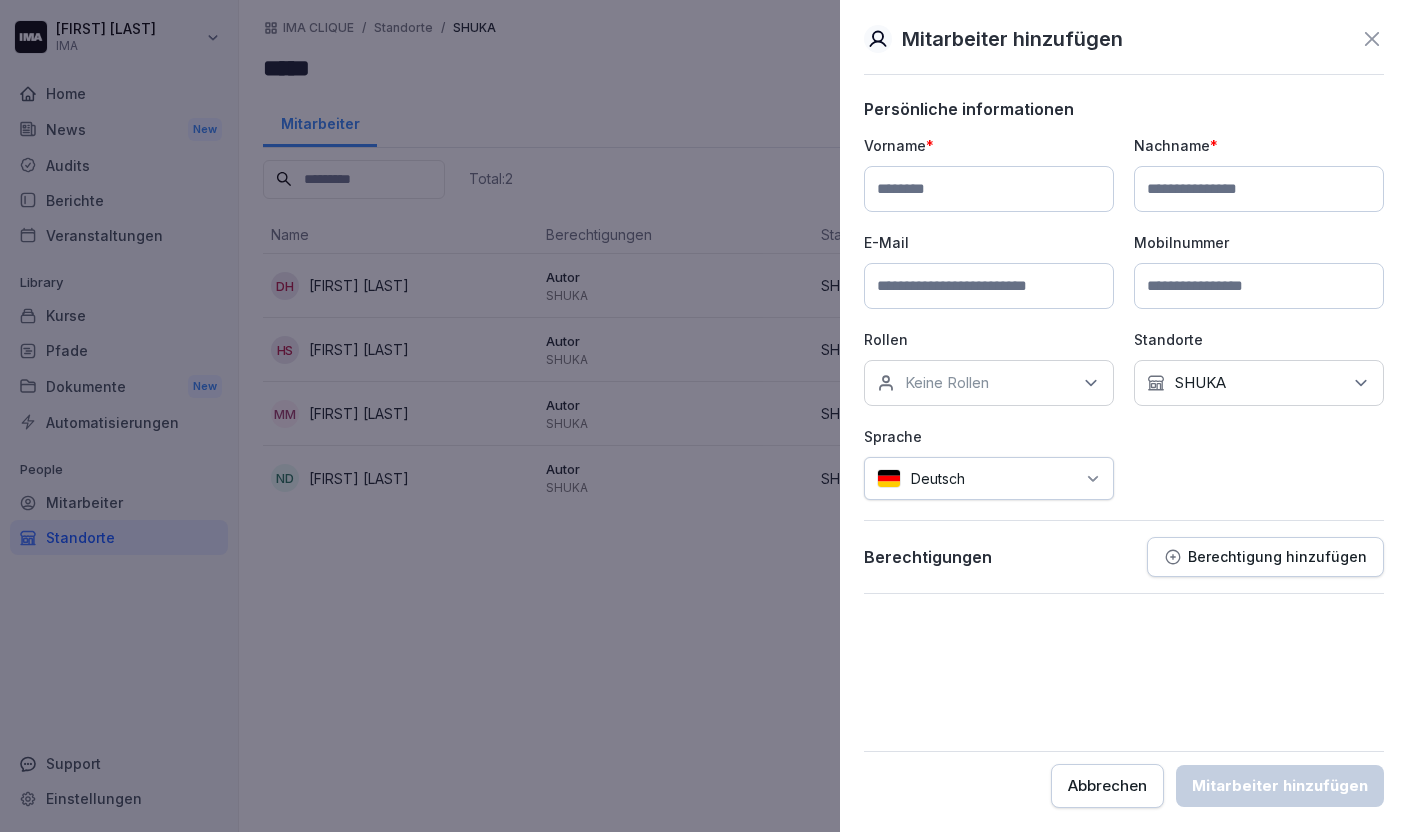 click at bounding box center [704, 416] 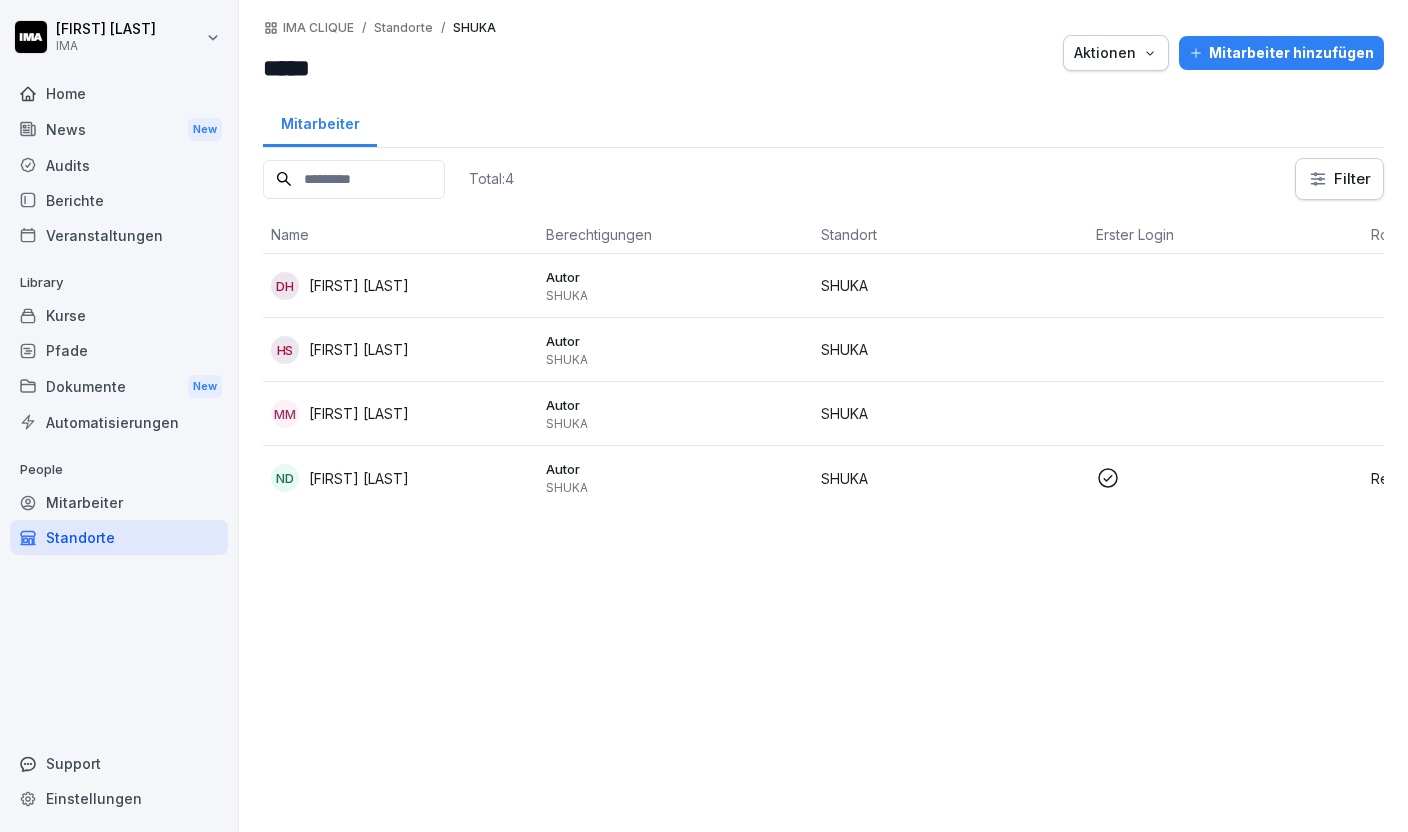click on "Mitarbeiter hinzufügen" at bounding box center [1281, 53] 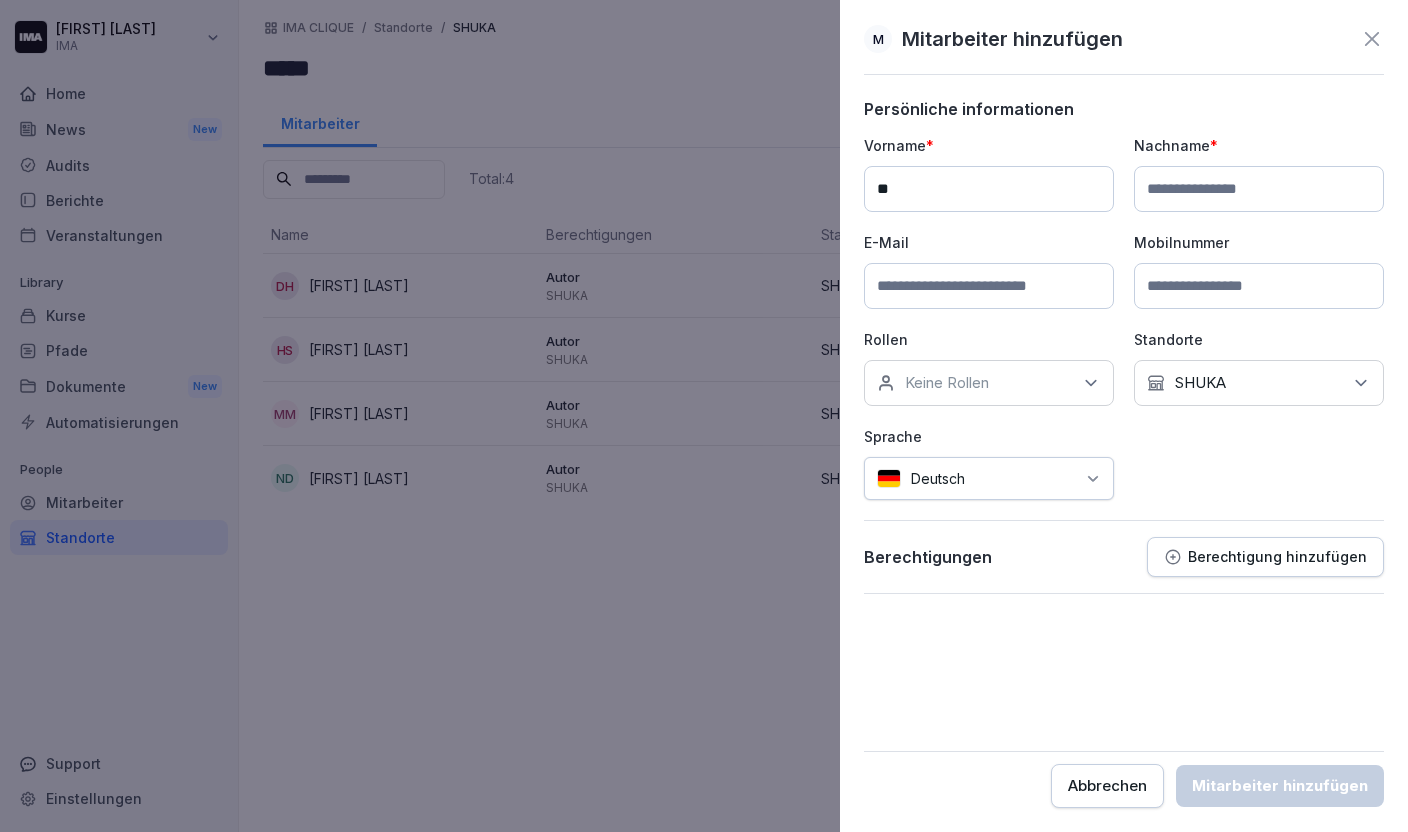 type on "*" 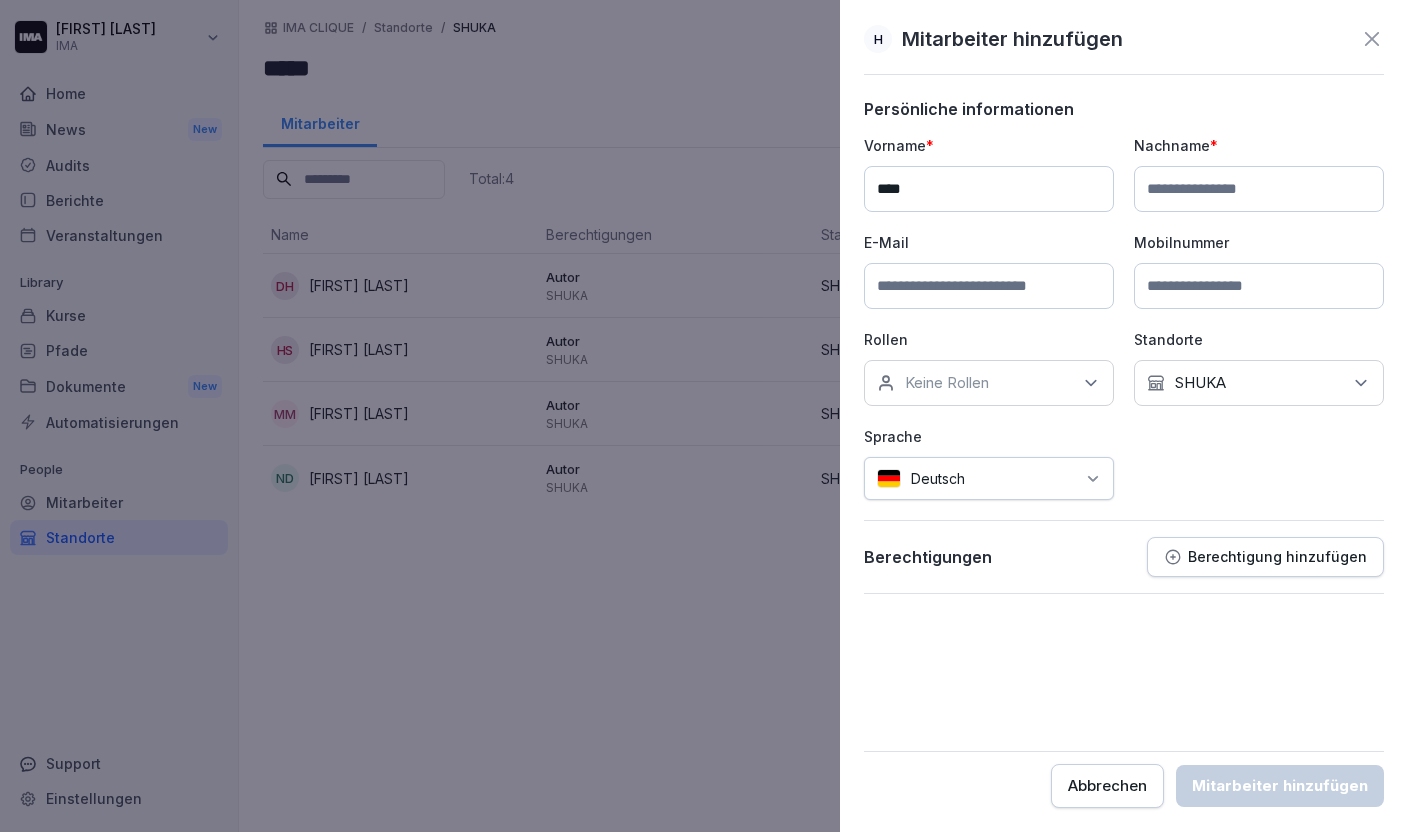 type on "****" 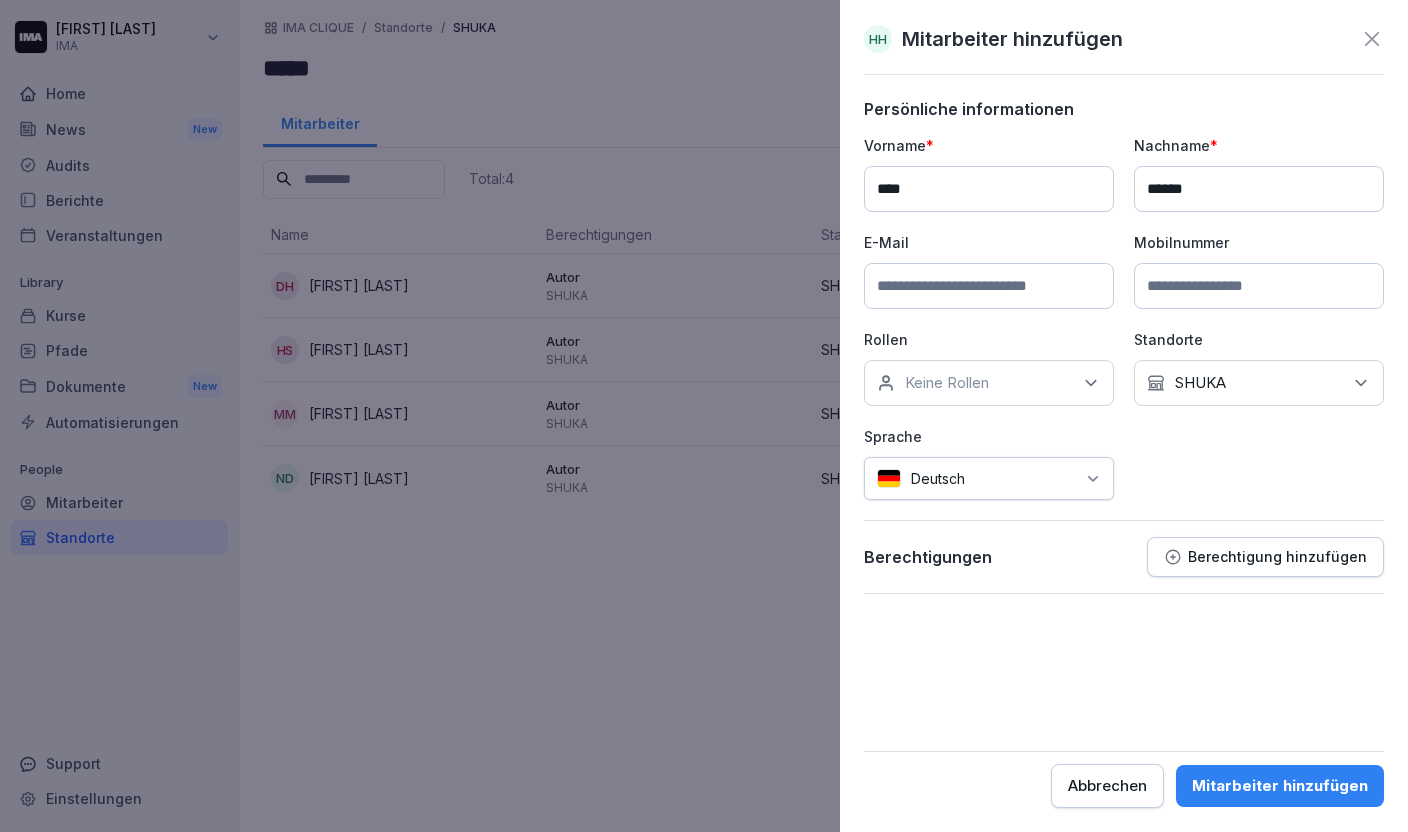 type on "******" 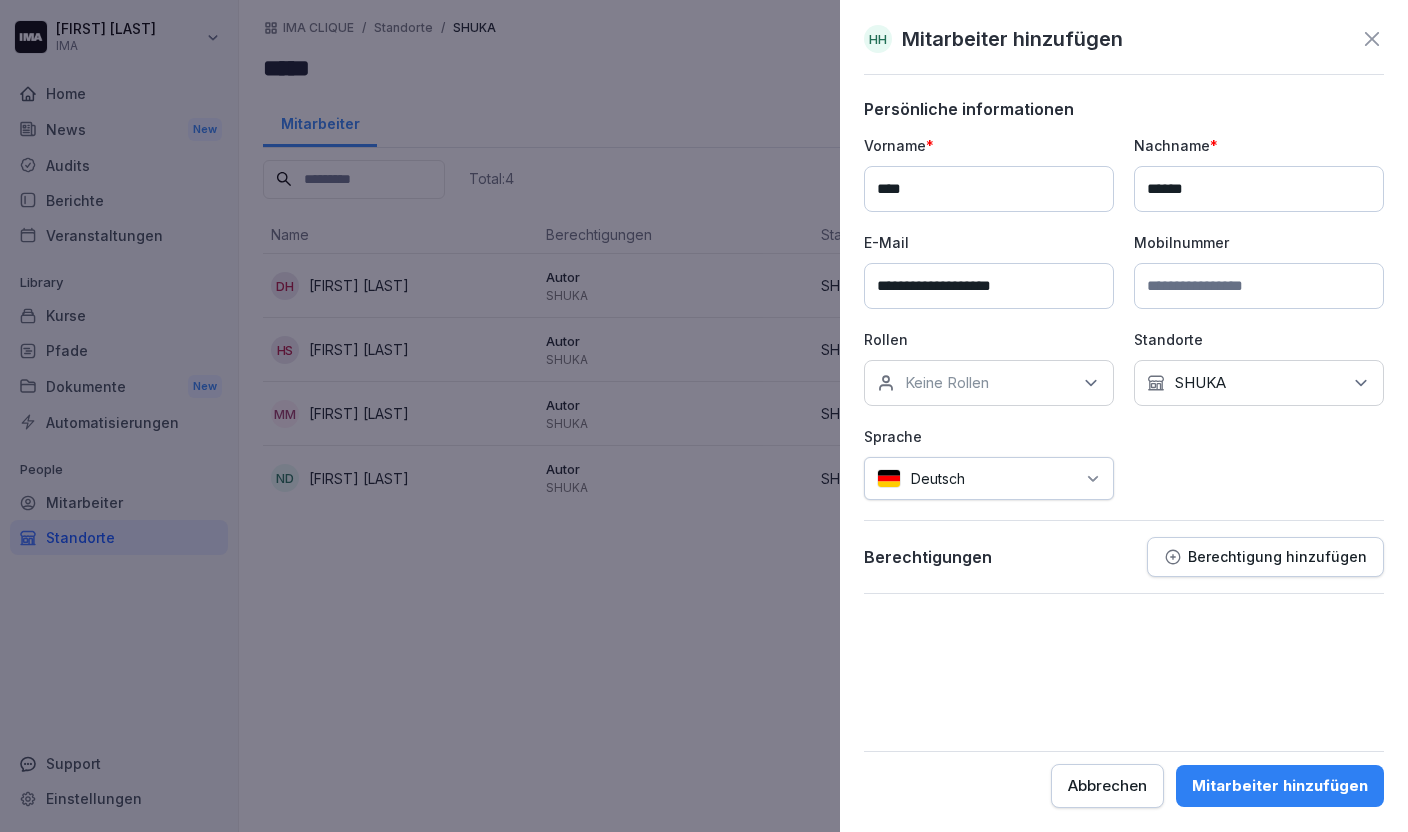 type on "**********" 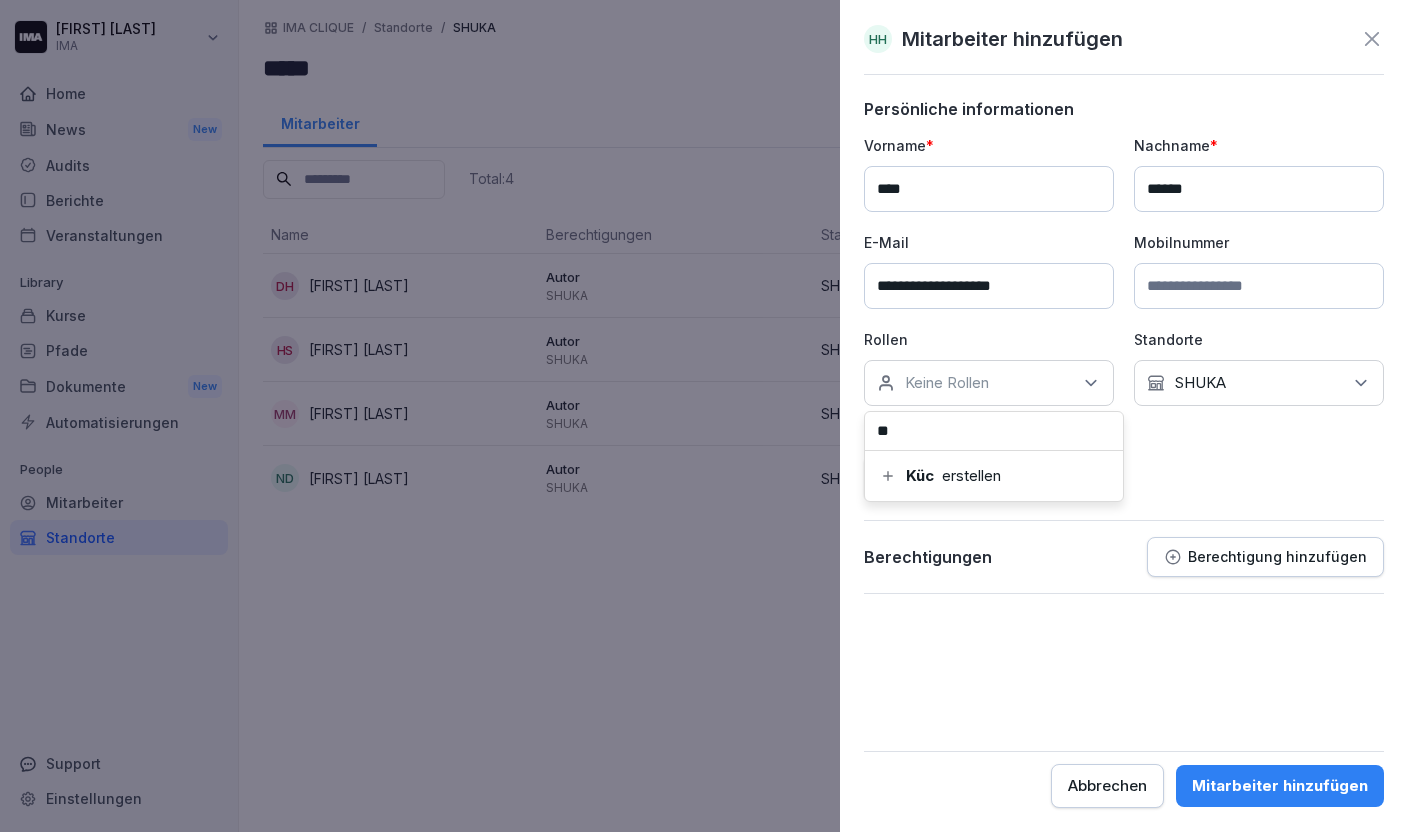 type on "*" 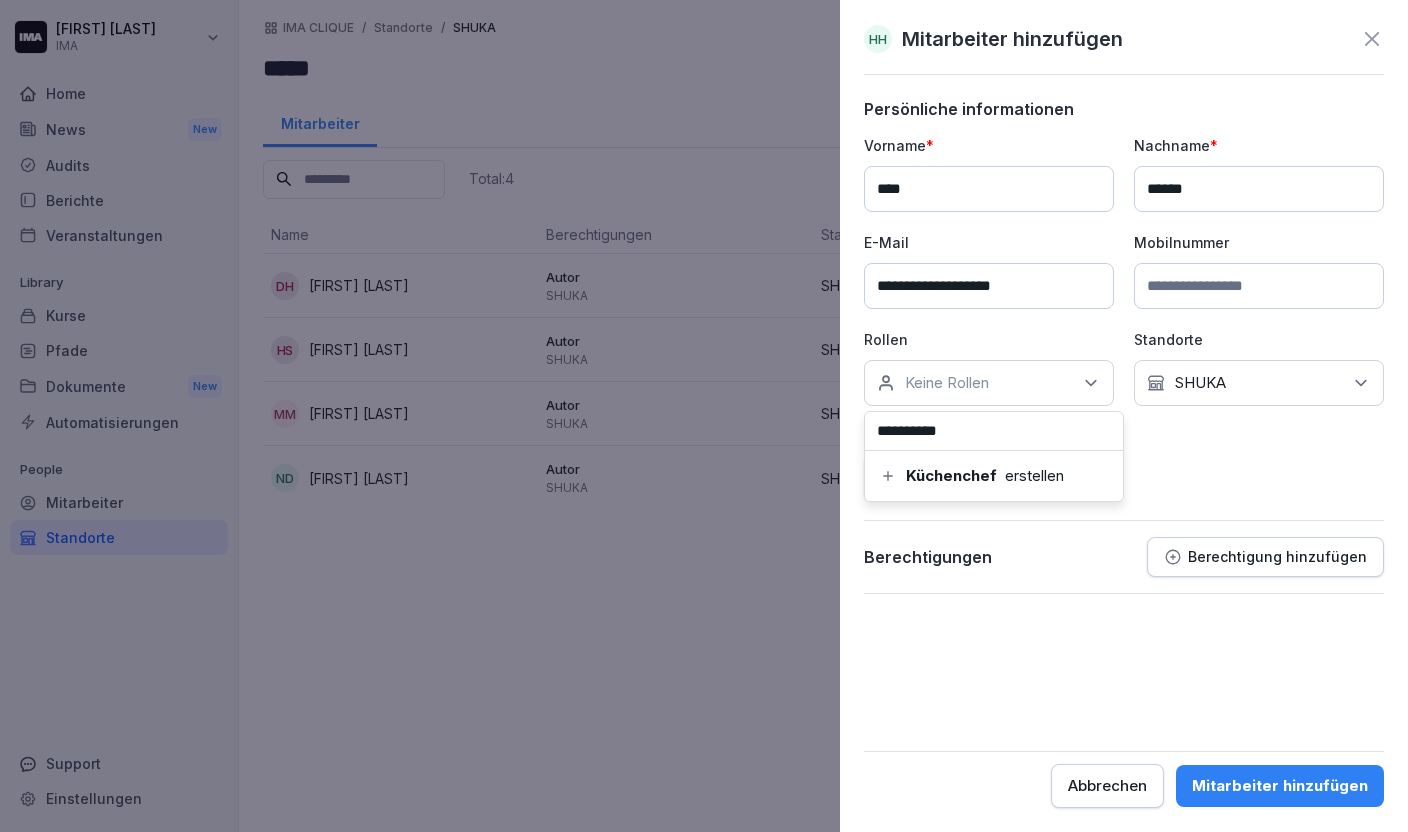 type on "**********" 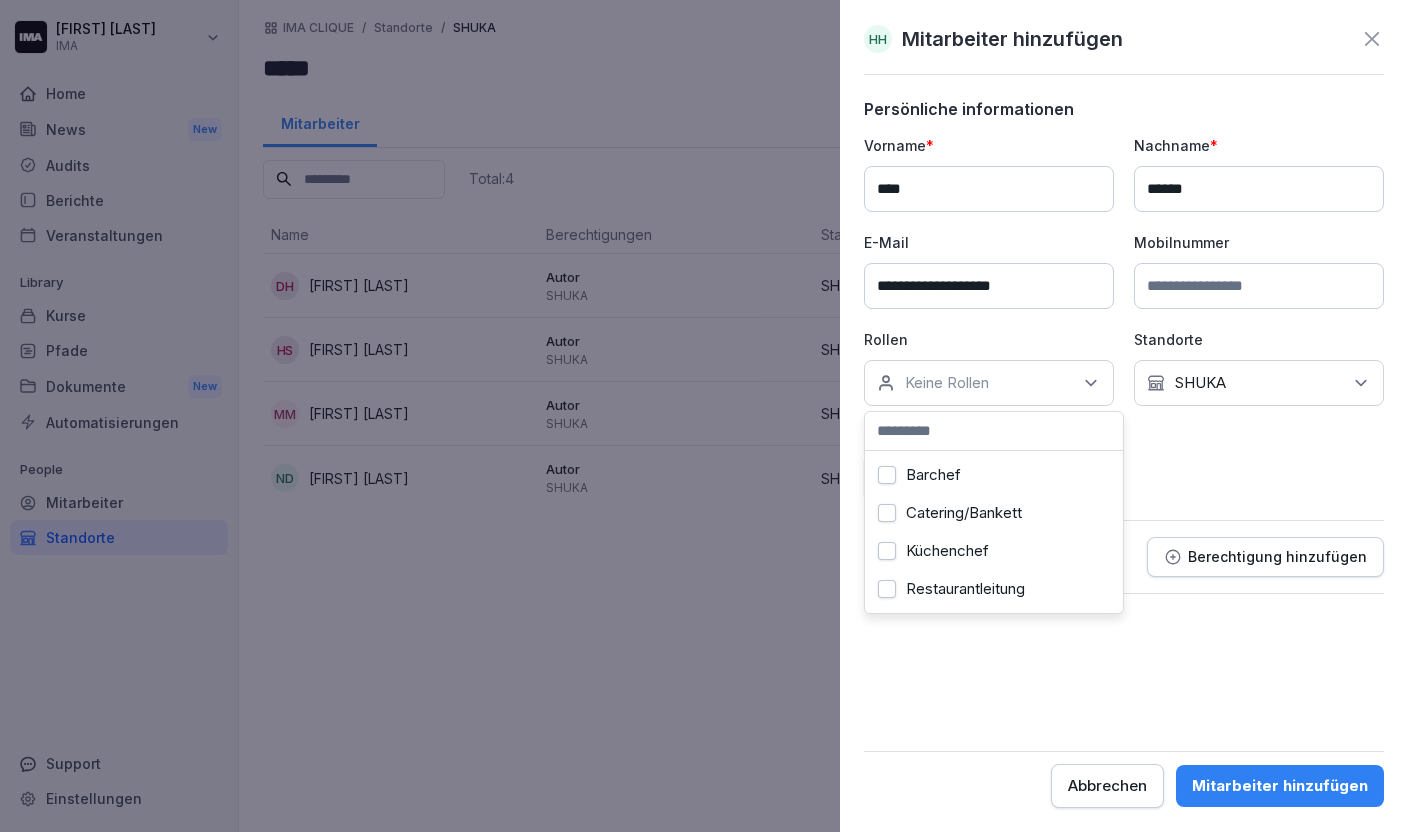 click on "**********" at bounding box center (1124, 317) 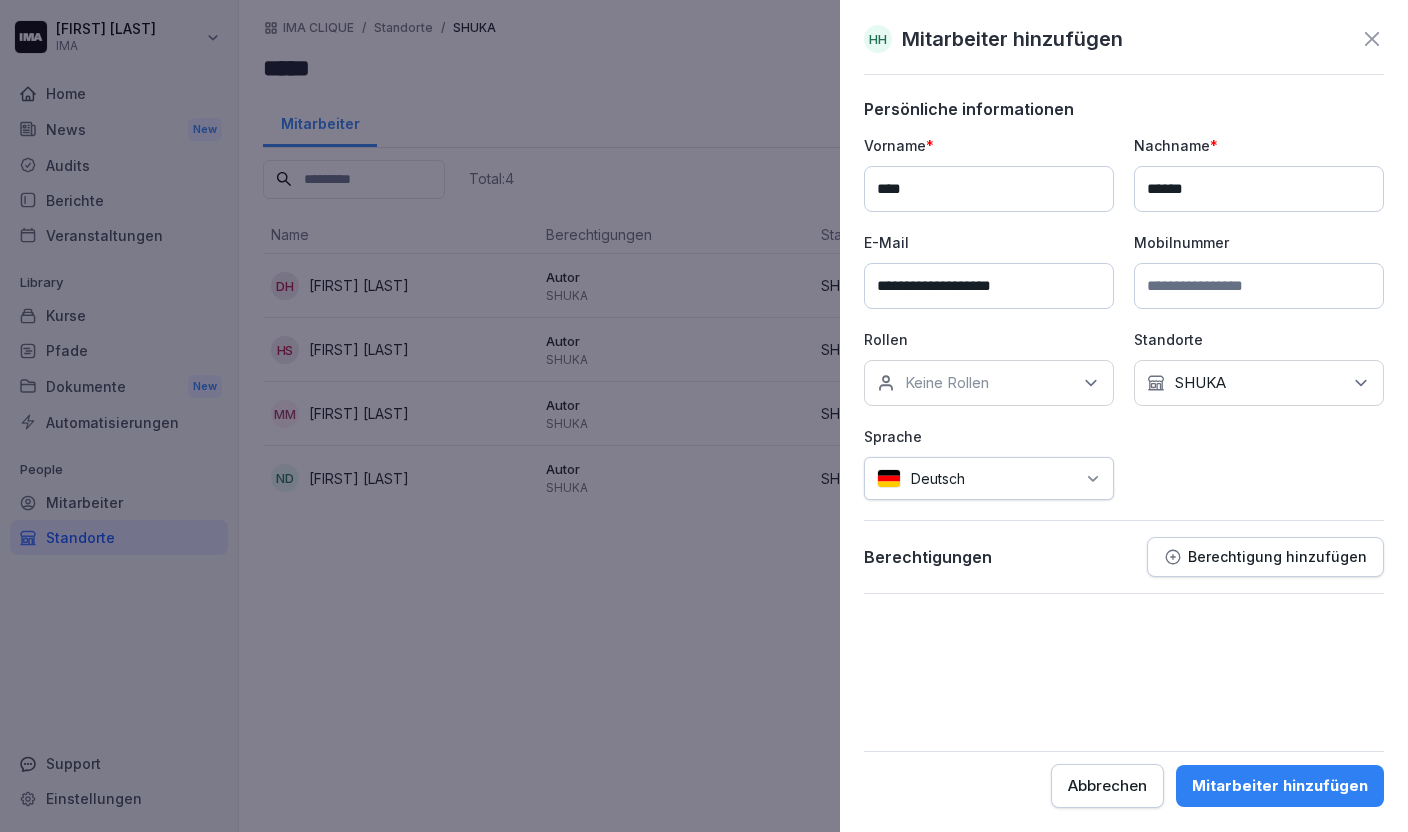 click on "Berechtigung hinzufügen" at bounding box center [1277, 557] 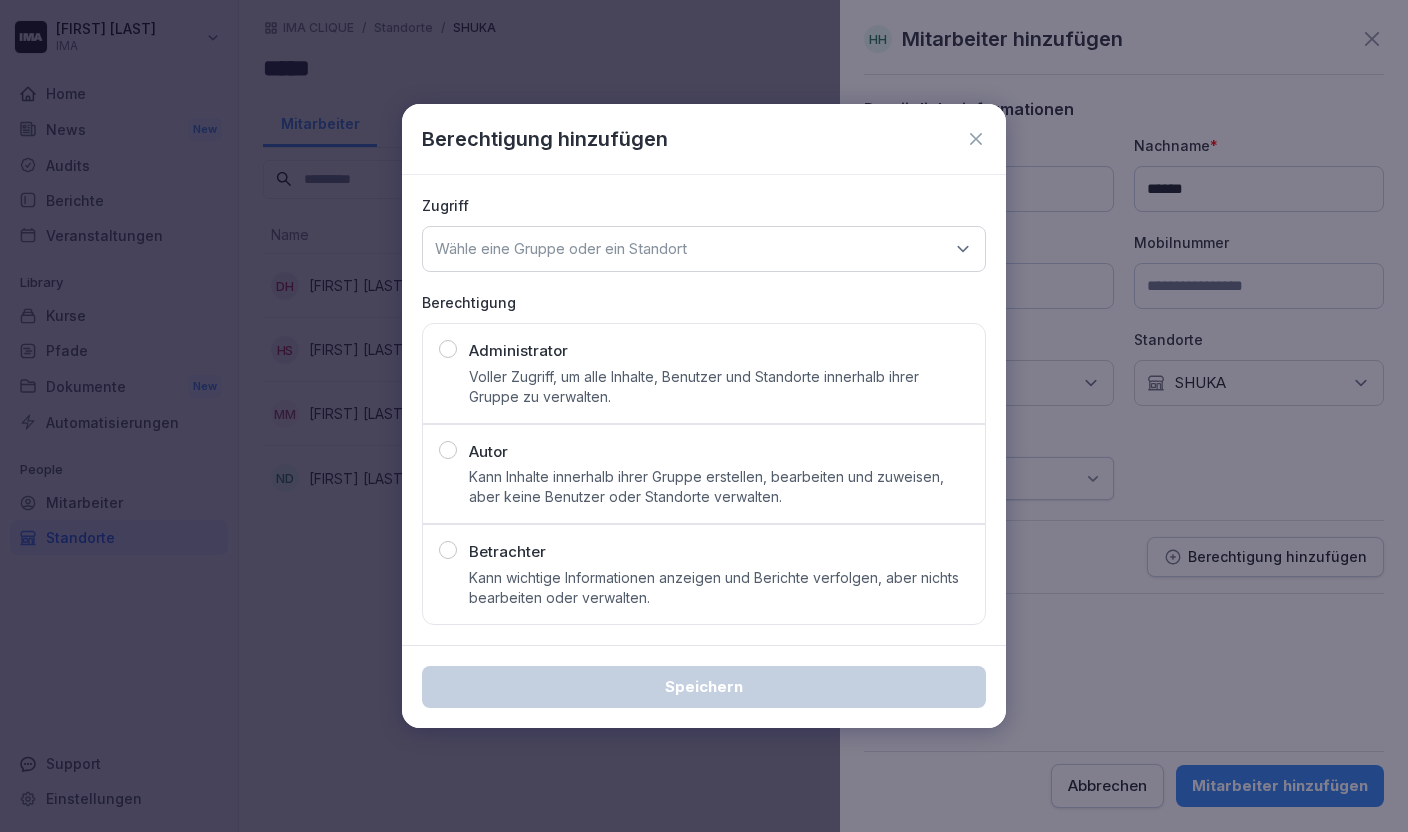 click on "Wähle eine Gruppe oder ein Standort" at bounding box center [704, 249] 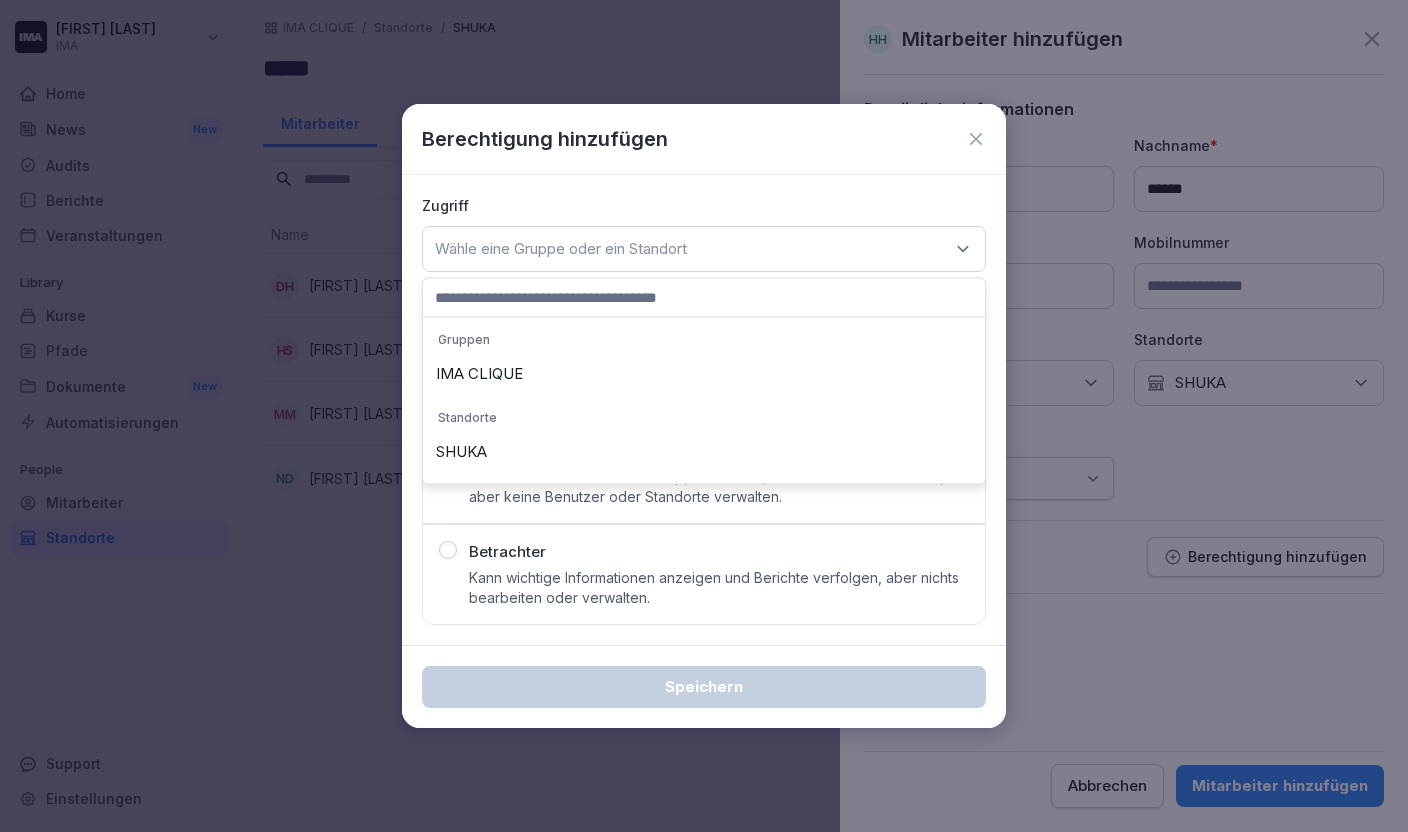 click on "SHUKA" at bounding box center [704, 452] 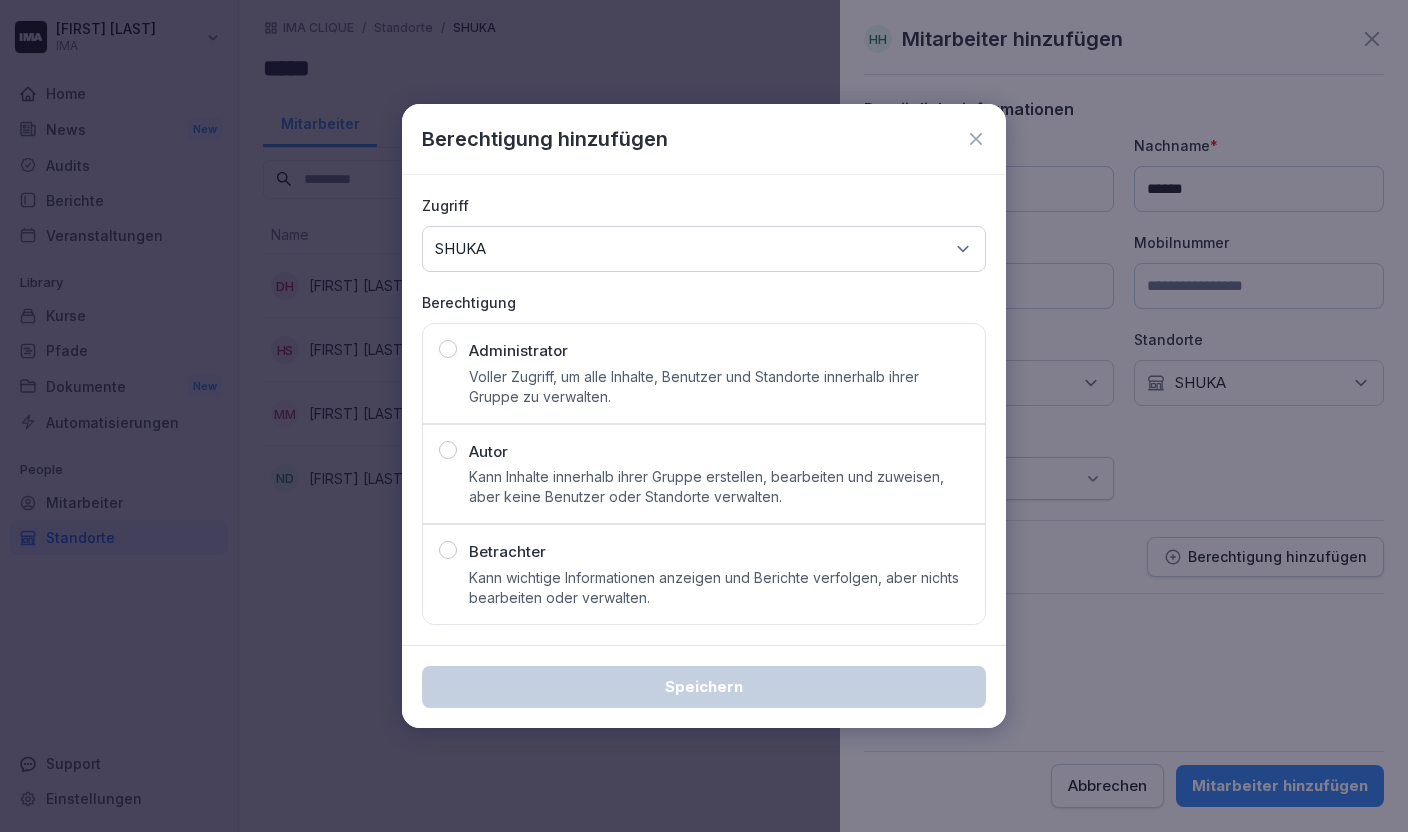 click on "Kann Inhalte innerhalb ihrer Gruppe erstellen, bearbeiten und zuweisen, aber keine Benutzer oder Standorte verwalten." at bounding box center (719, 487) 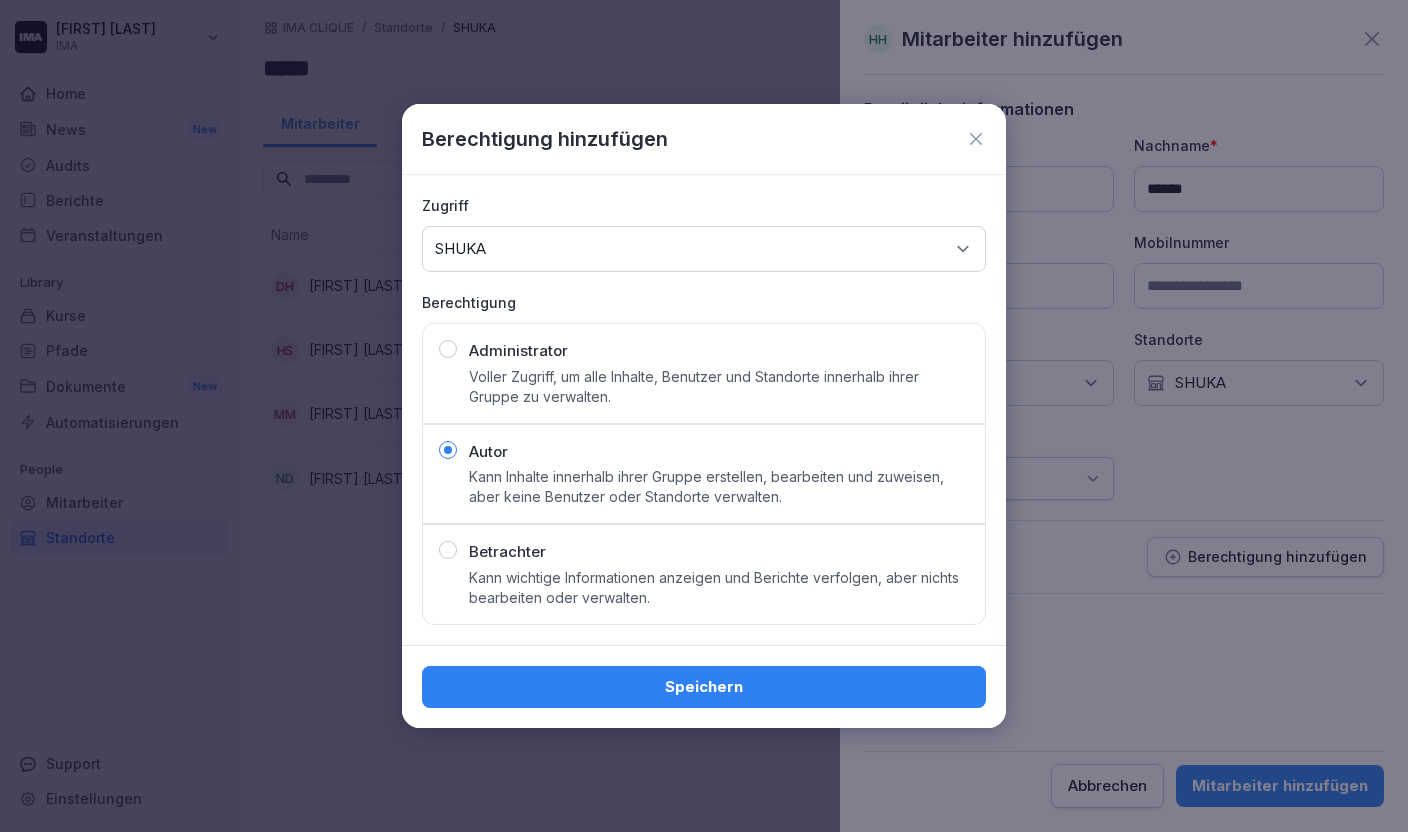 click on "Speichern" at bounding box center (704, 687) 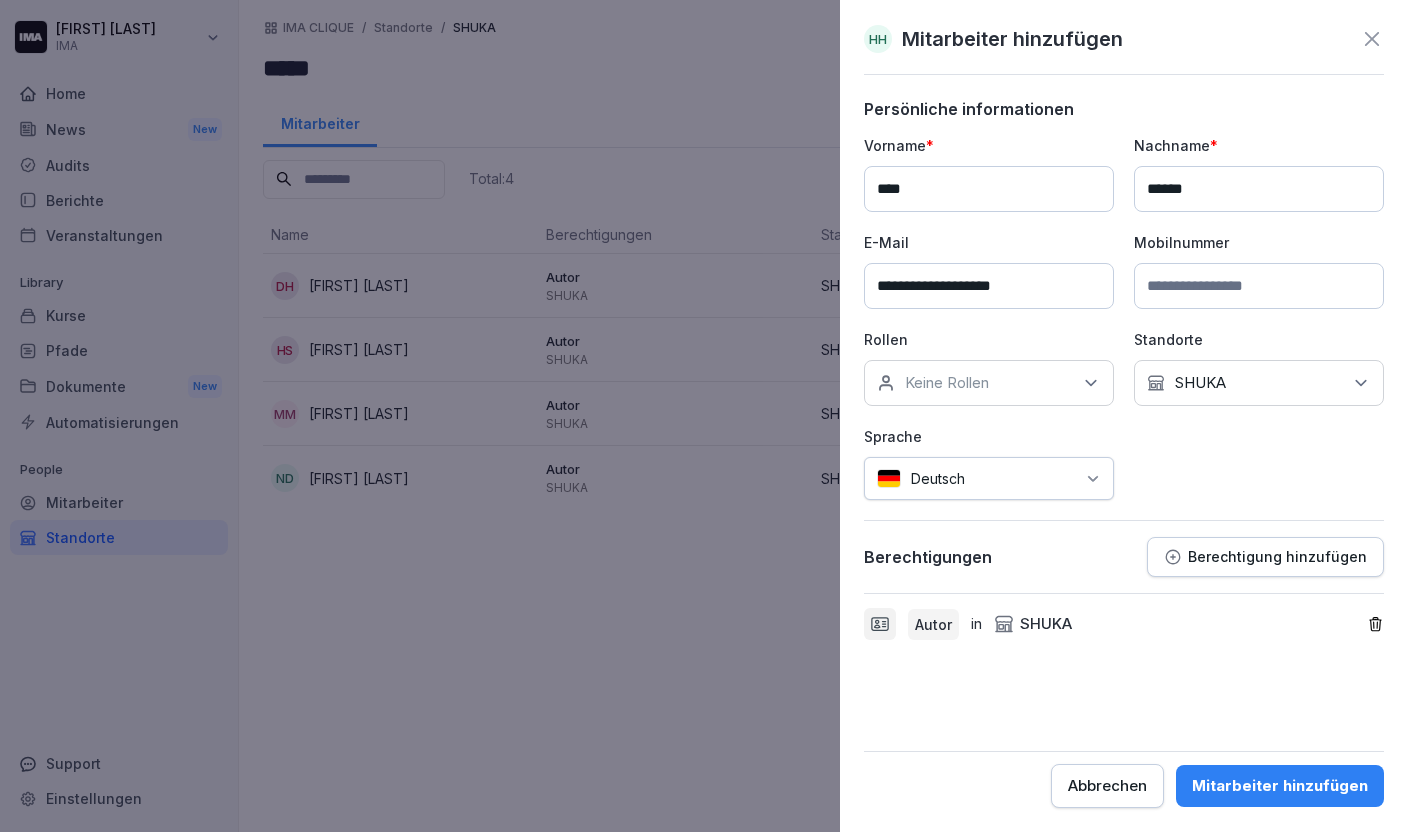 click on "Keine Rollen" at bounding box center (989, 383) 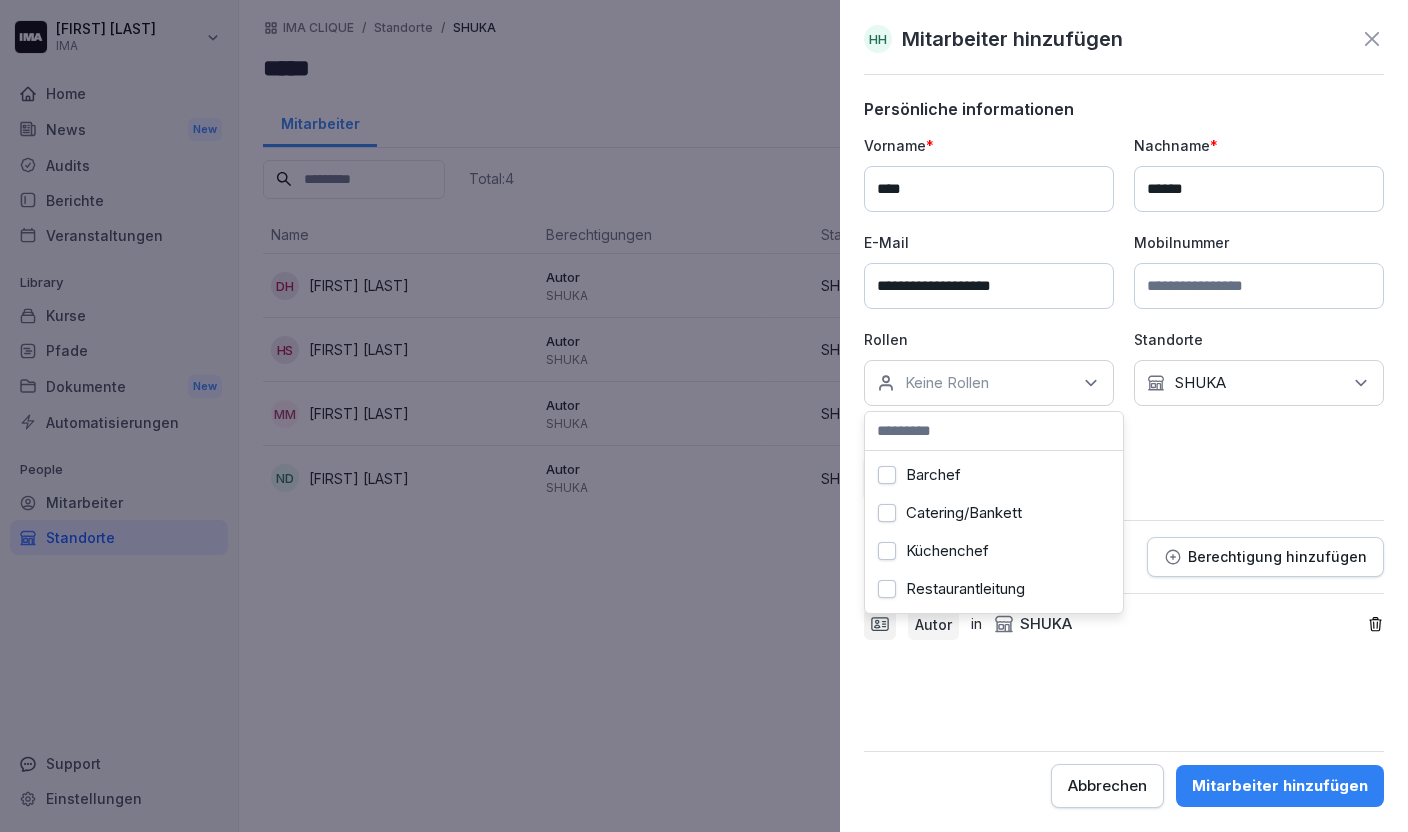 click on "Küchenchef" at bounding box center (887, 551) 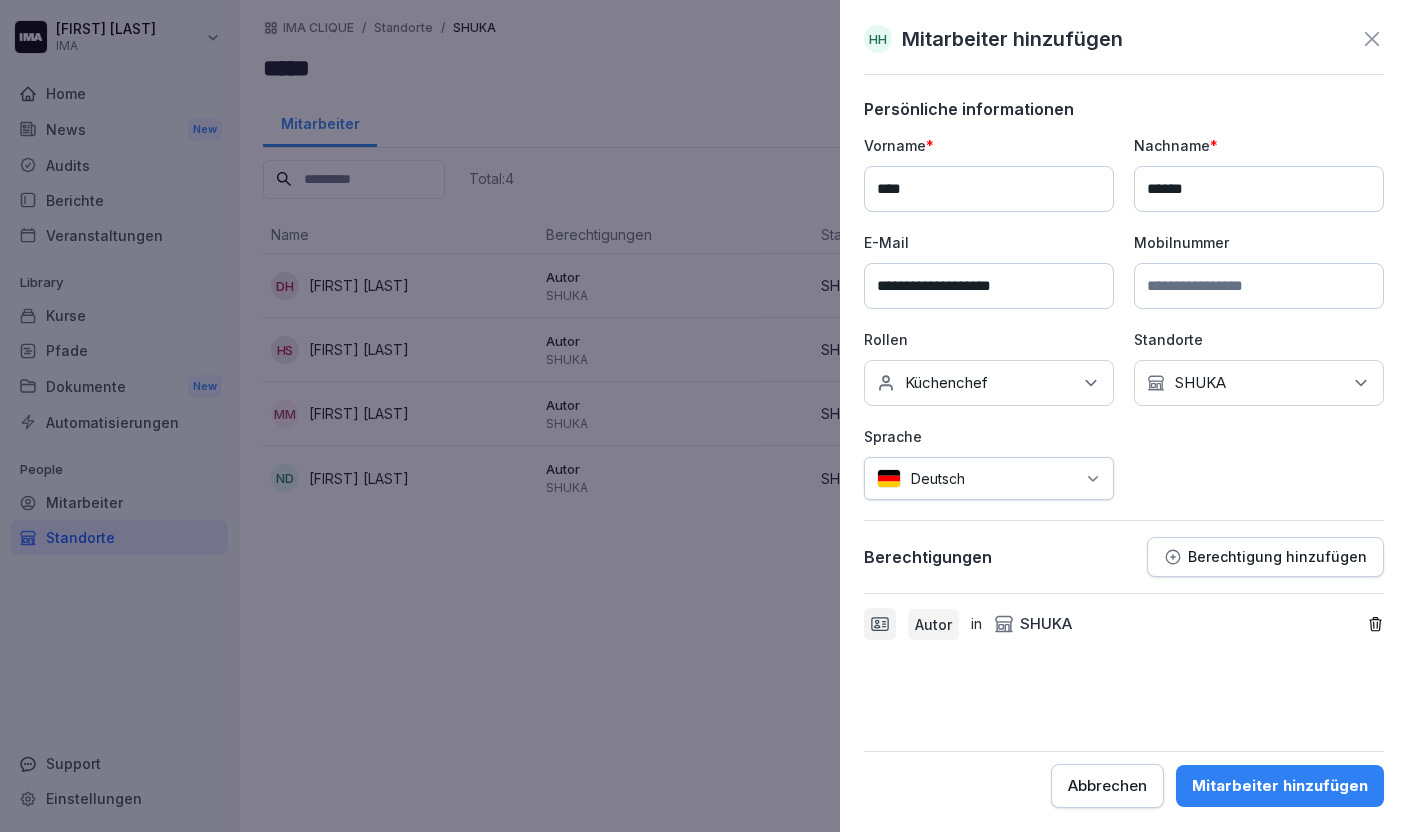 click on "**********" at bounding box center [1124, 317] 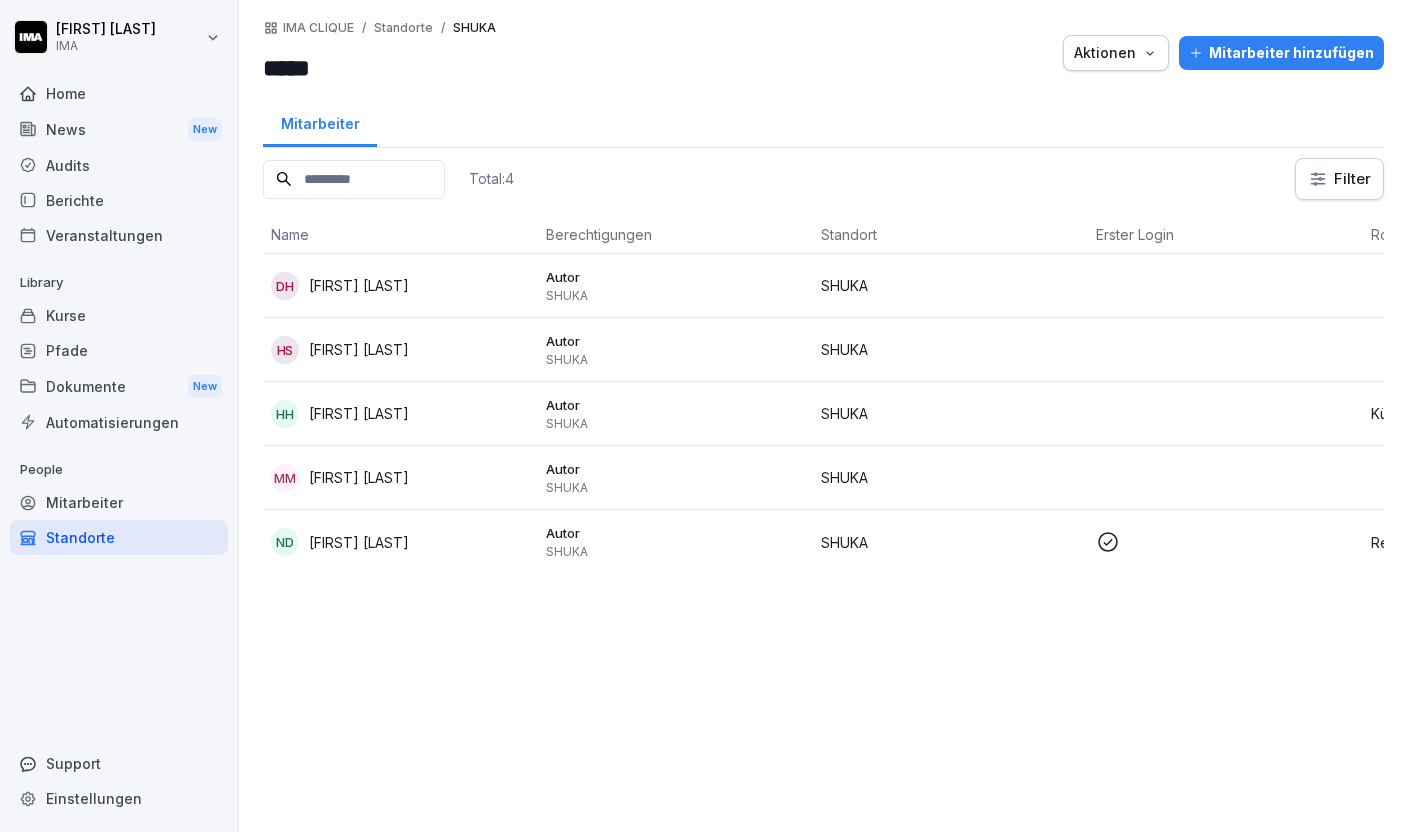 click on "Mitarbeiter hinzufügen" at bounding box center (1281, 53) 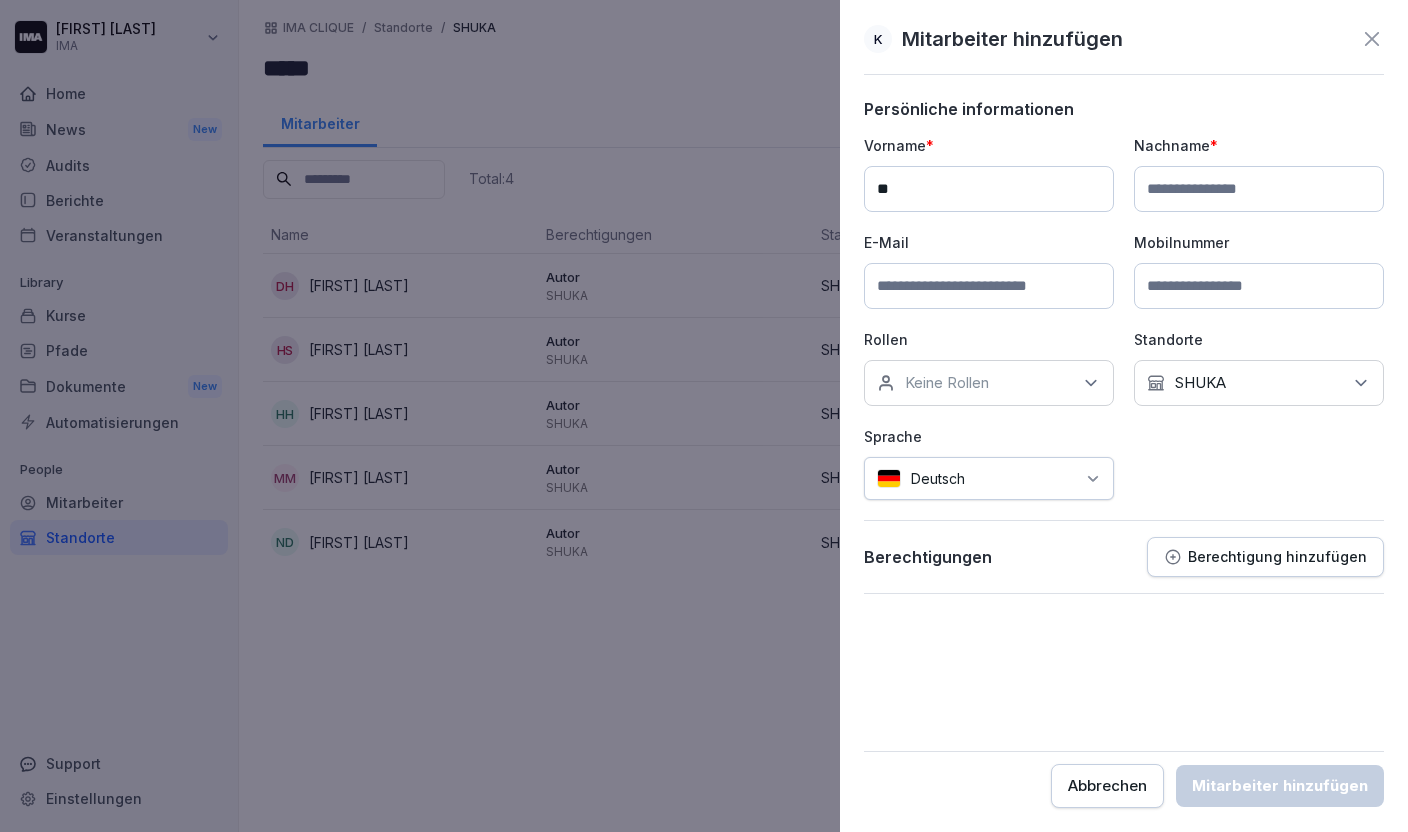 type on "*" 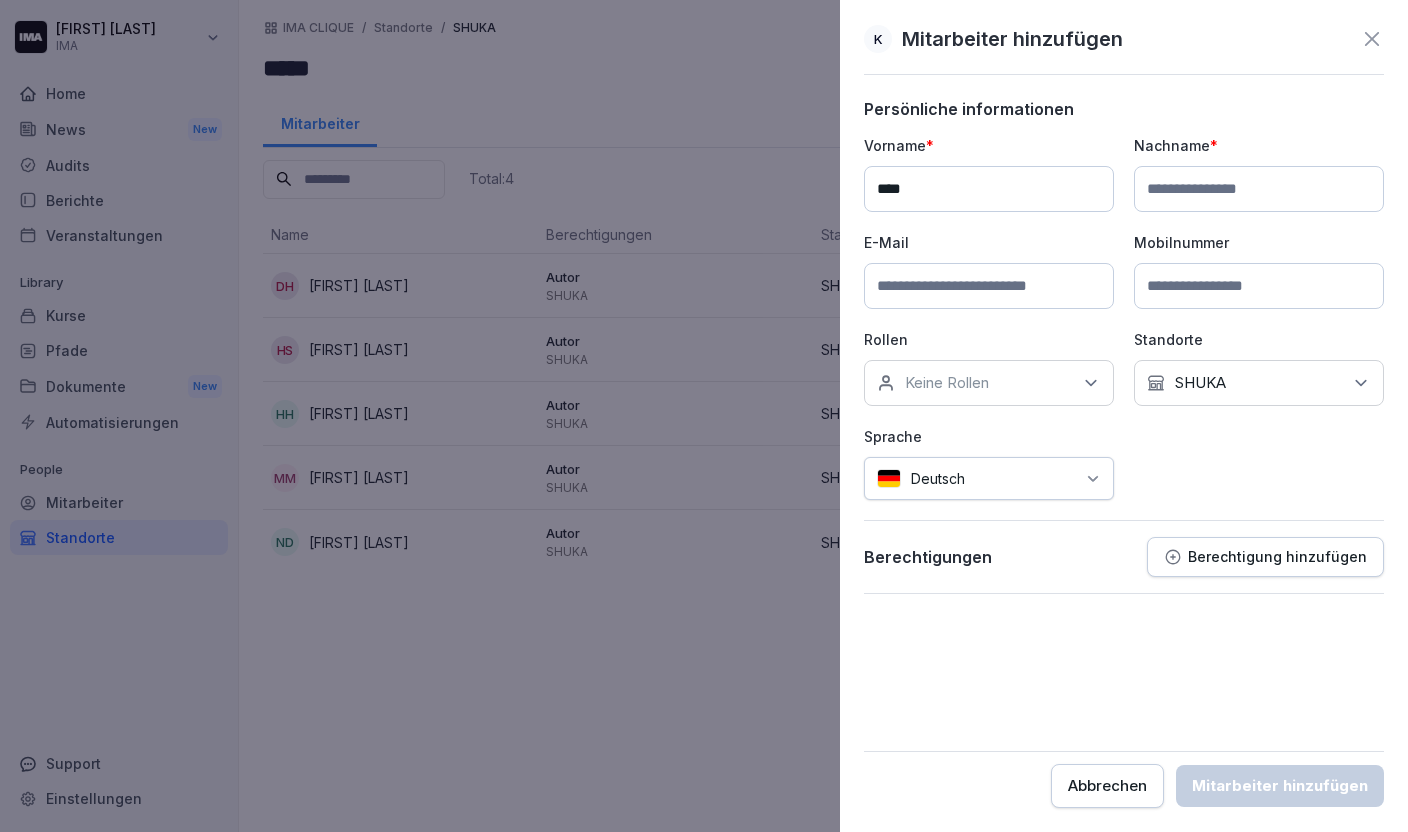 type on "****" 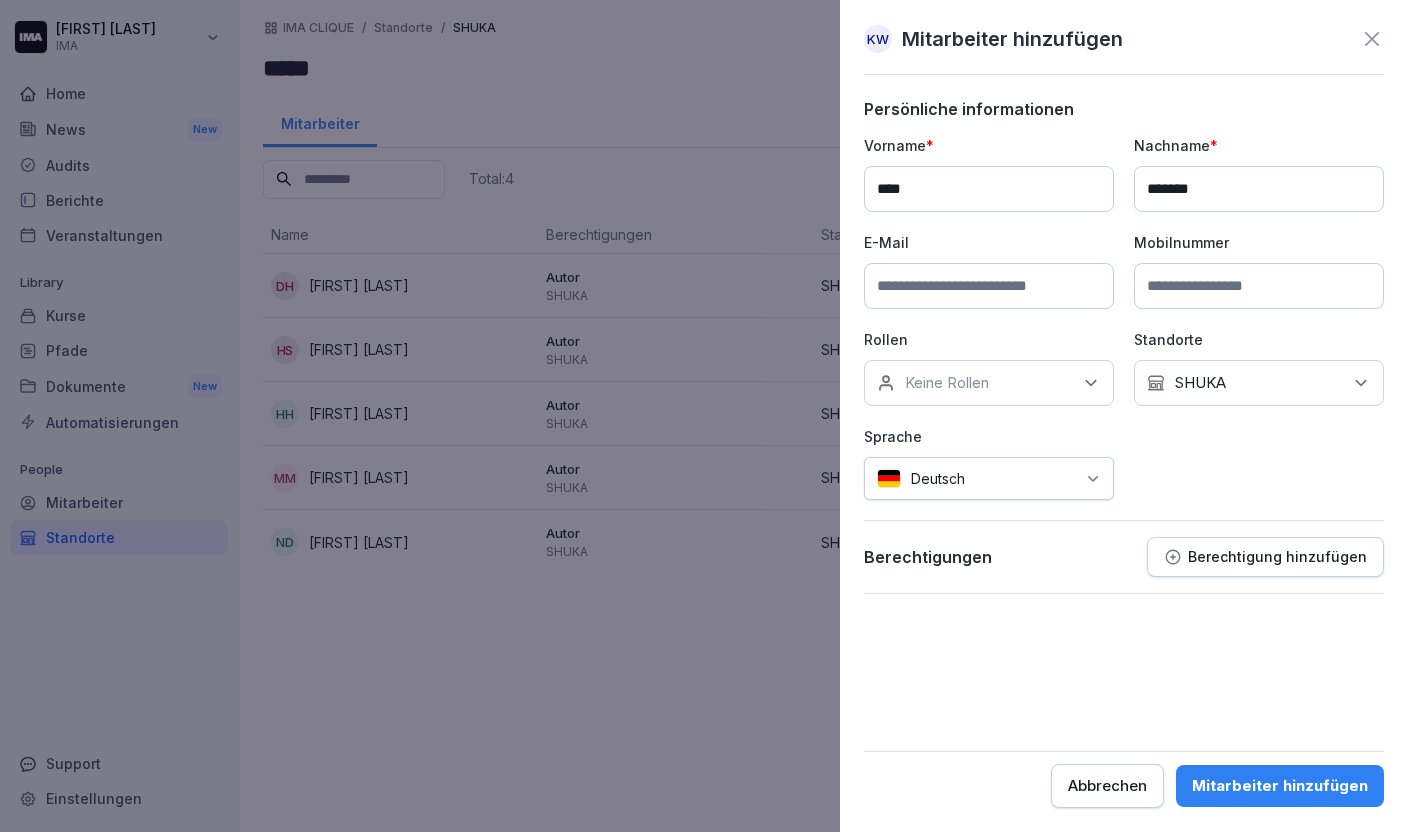 type on "*******" 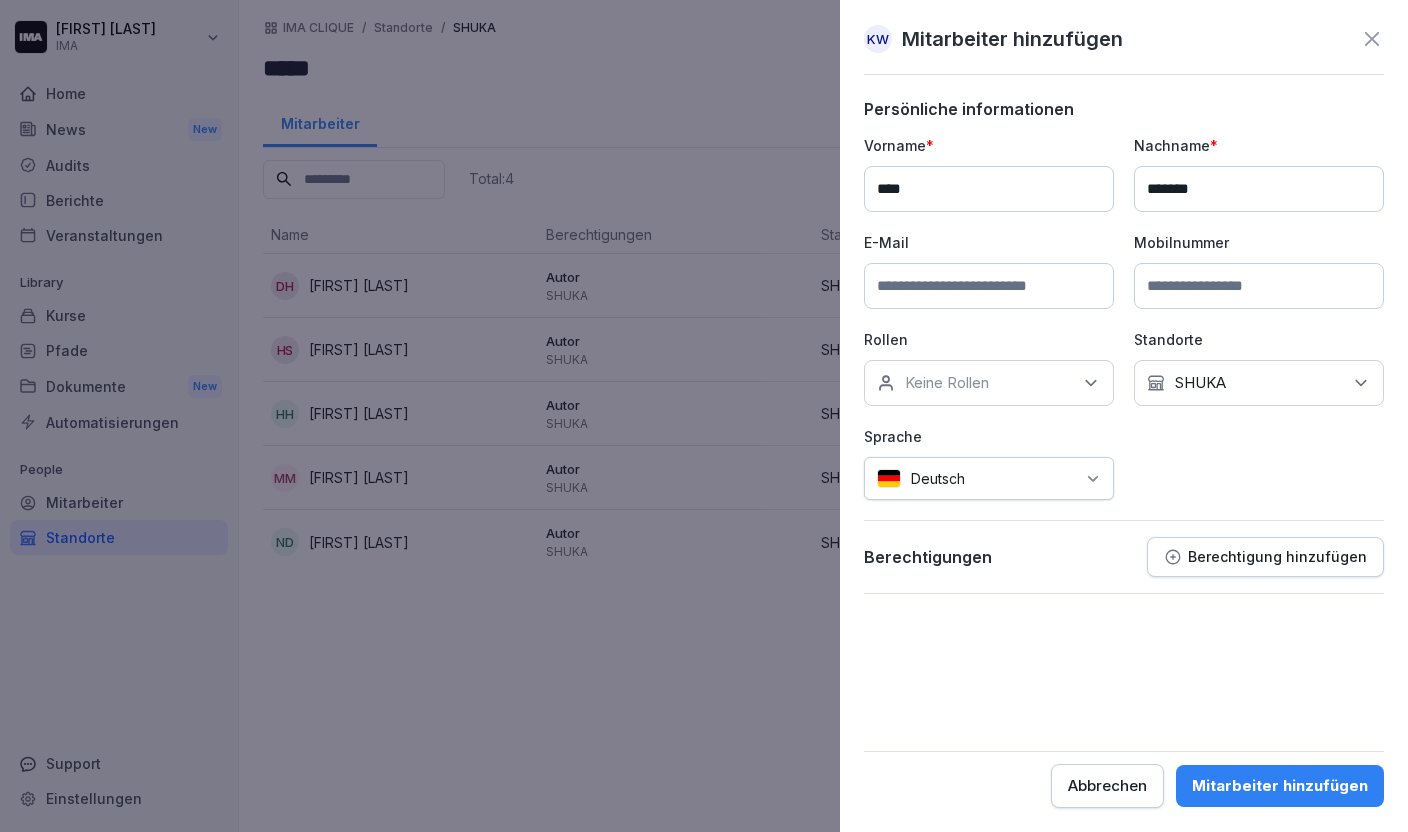 click at bounding box center [989, 286] 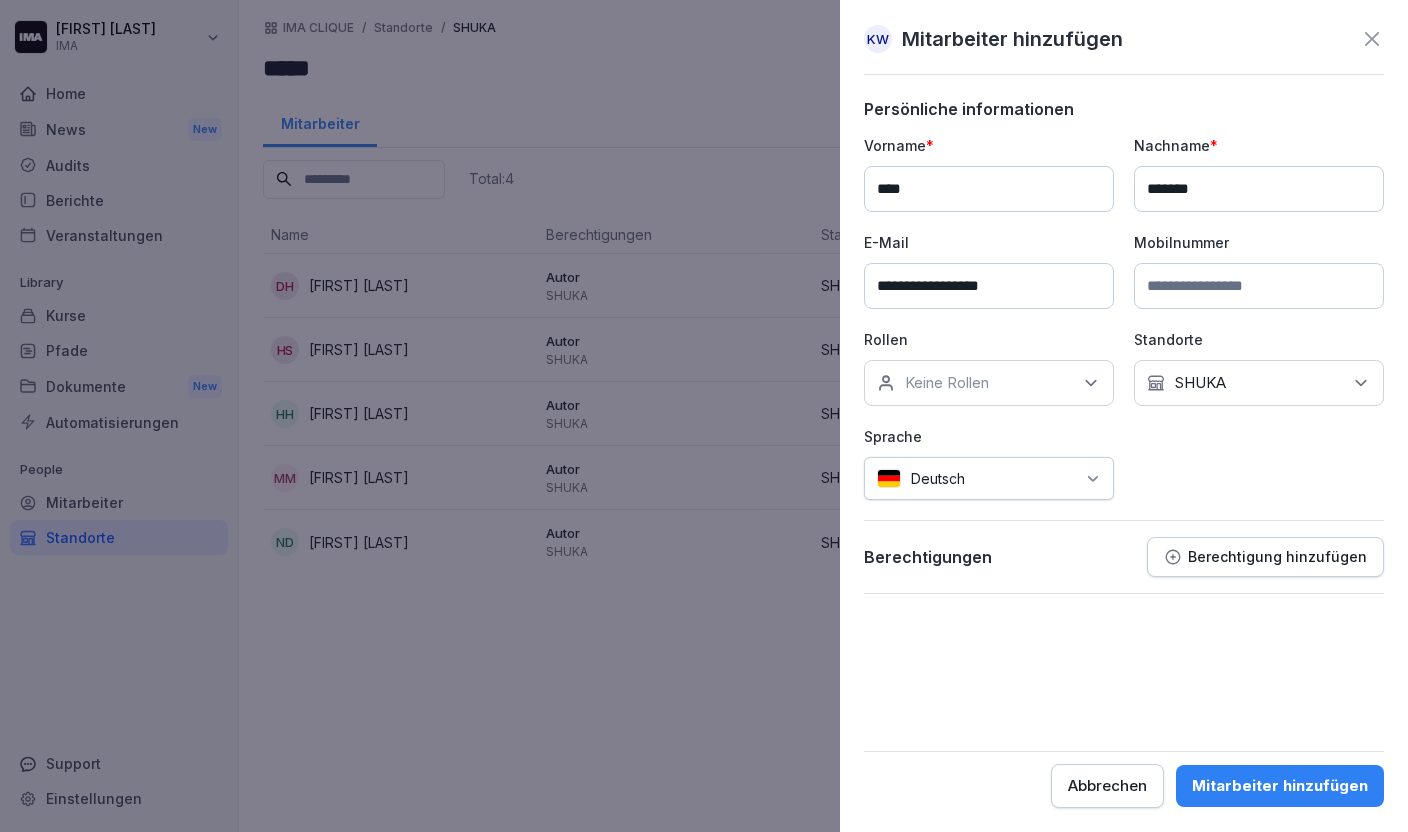 type on "**********" 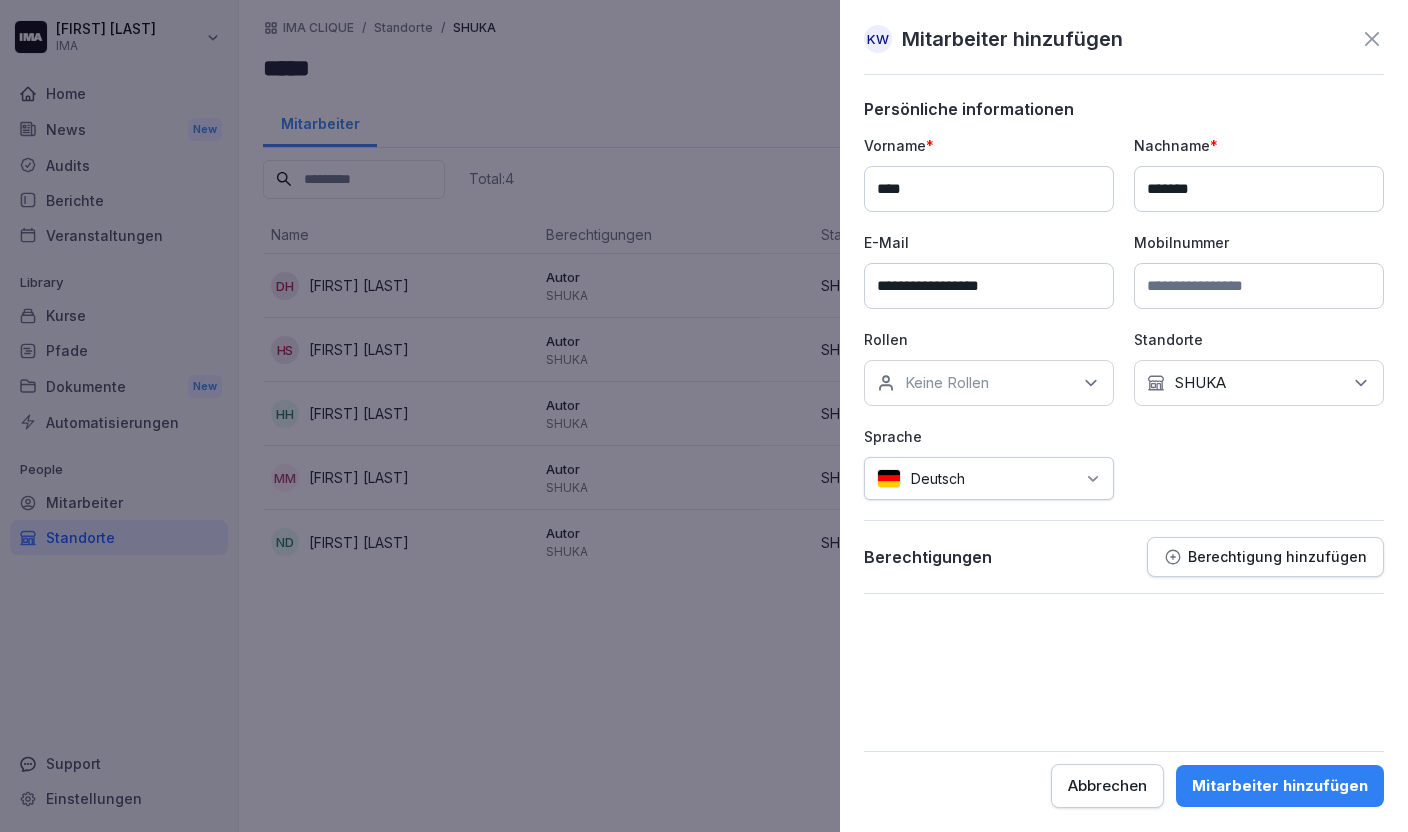 click on "Keine Rollen" at bounding box center [947, 383] 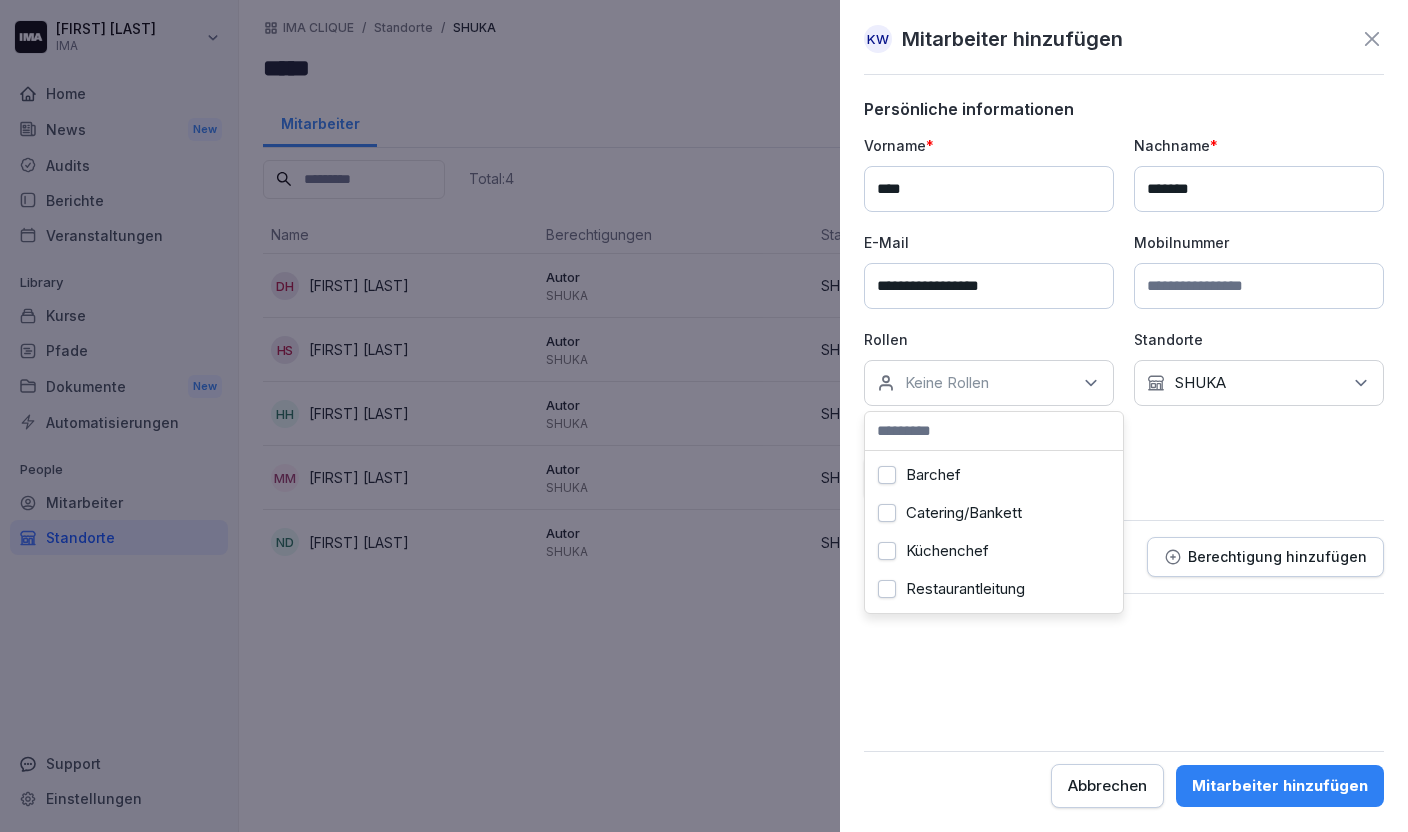 click on "Küchenchef" at bounding box center (887, 551) 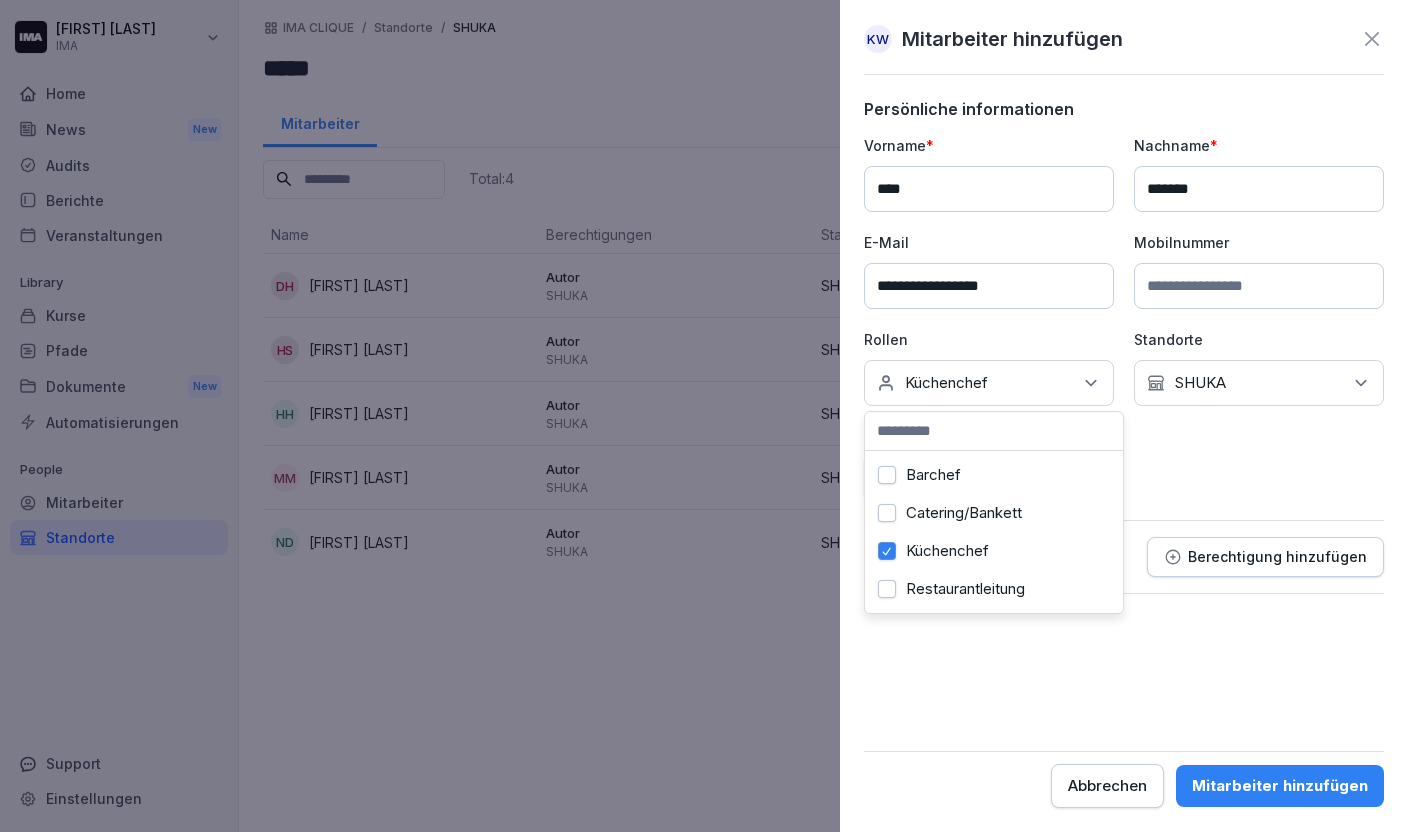 click on "**********" at bounding box center [1124, 453] 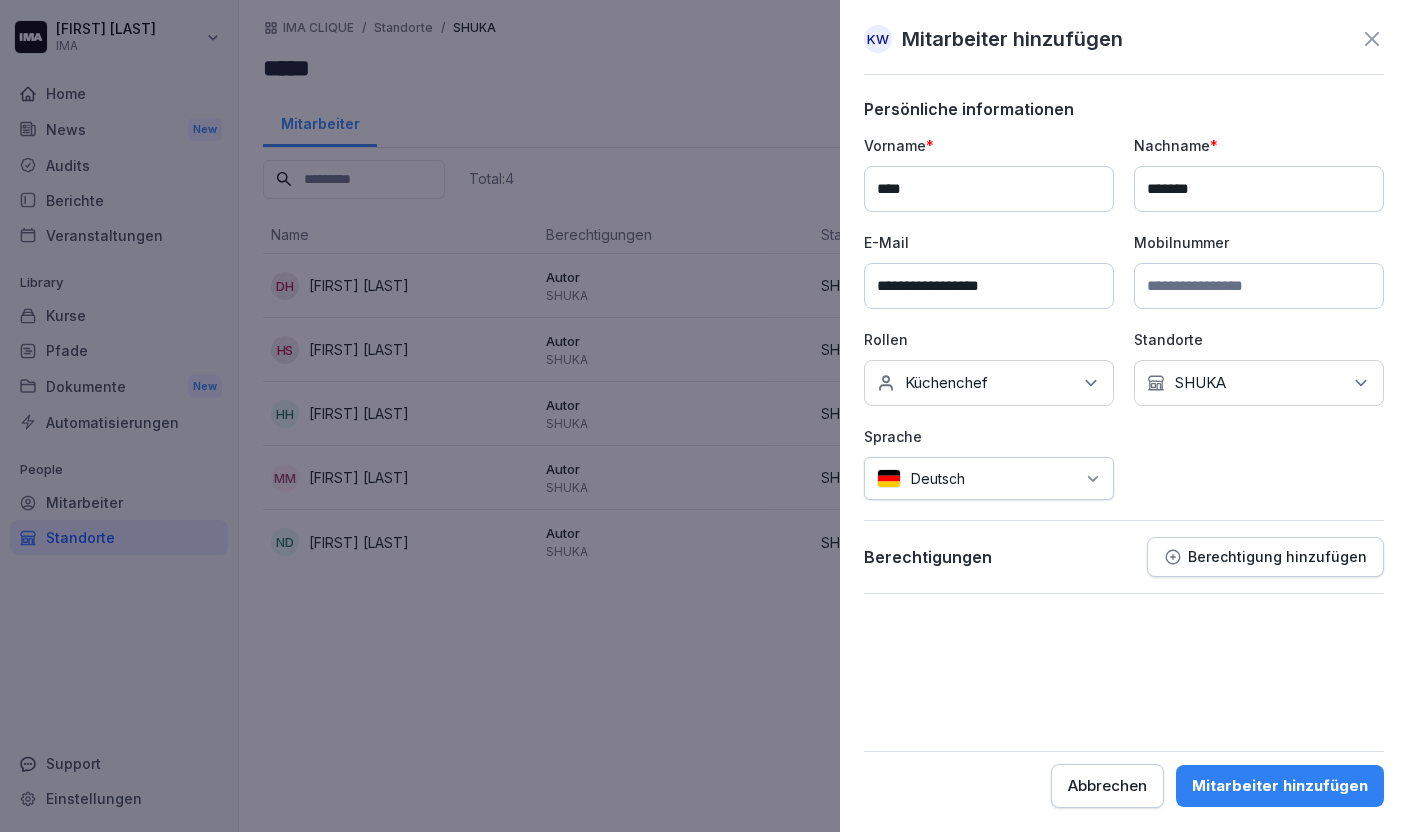 click on "Berechtigung hinzufügen" at bounding box center [1277, 557] 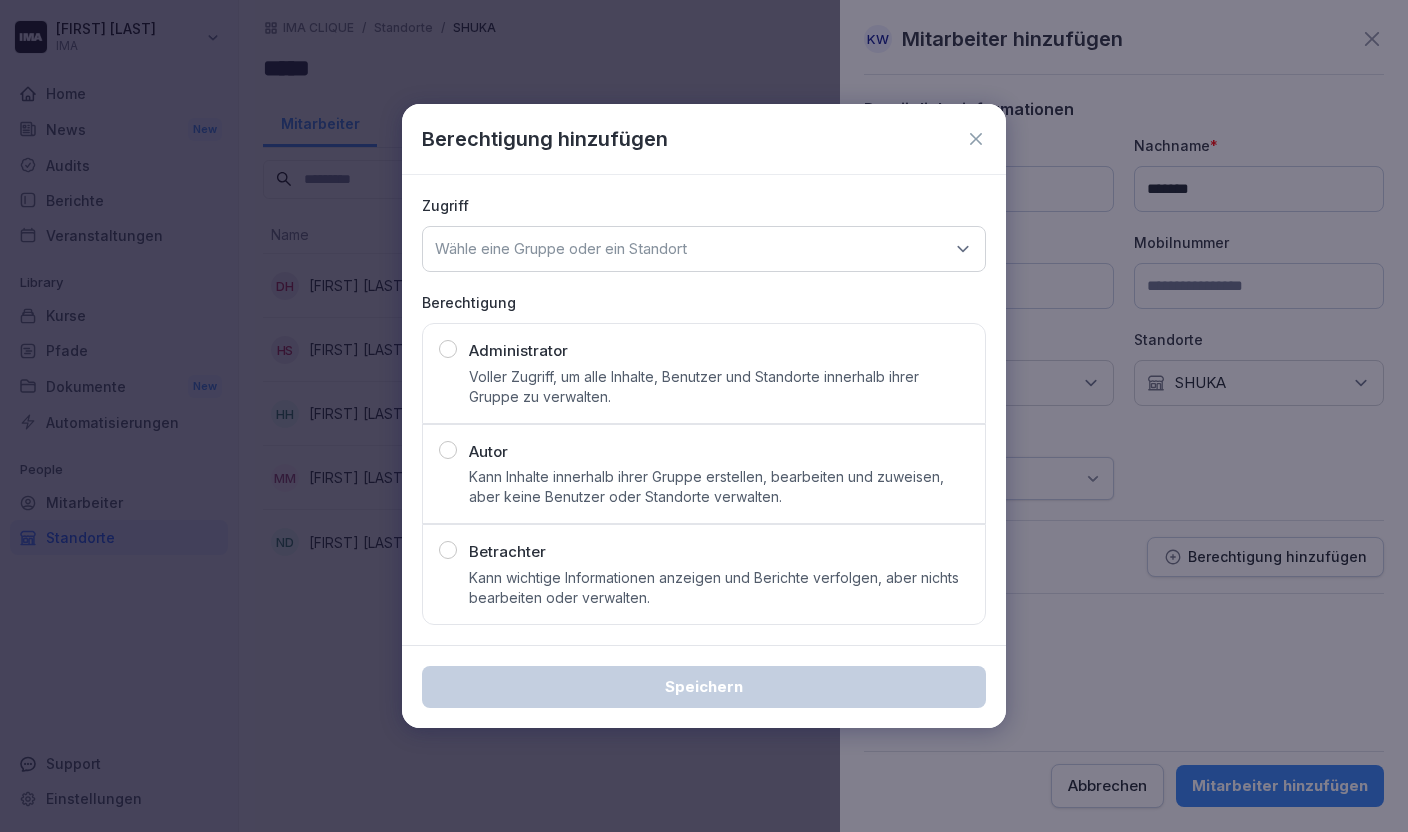 click at bounding box center (448, 450) 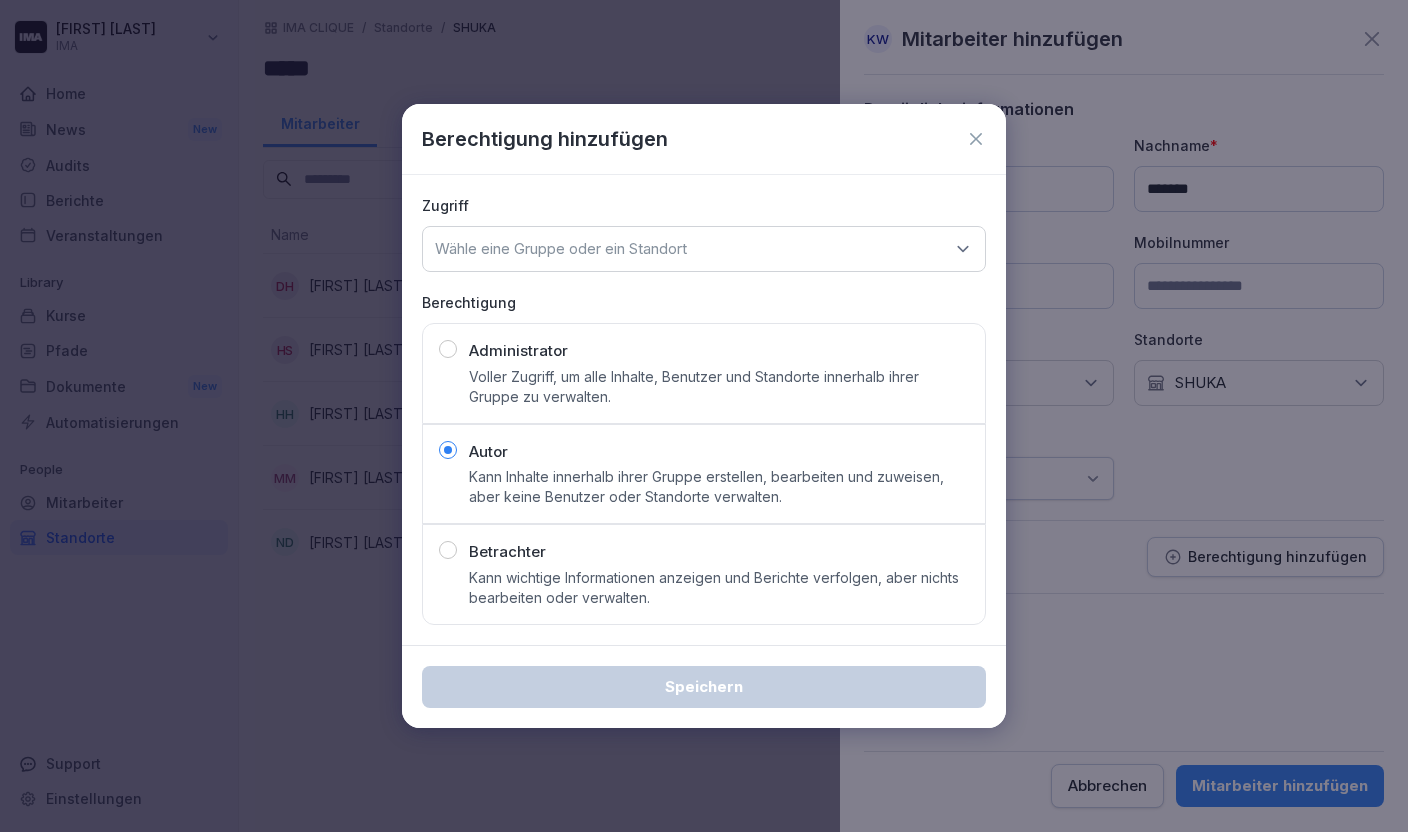 click on "Wähle eine Gruppe oder ein Standort" at bounding box center [561, 249] 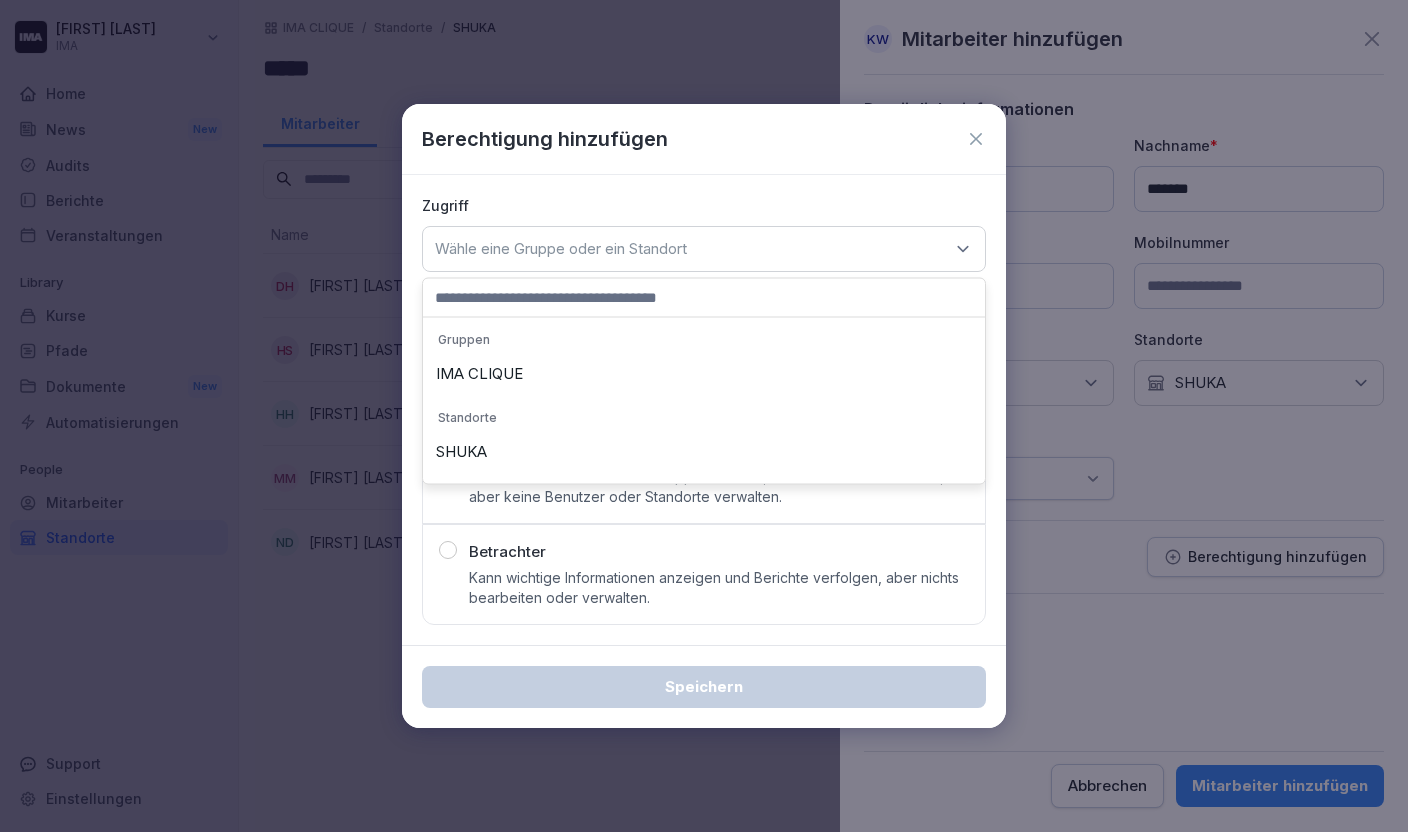 click on "SHUKA" at bounding box center [704, 452] 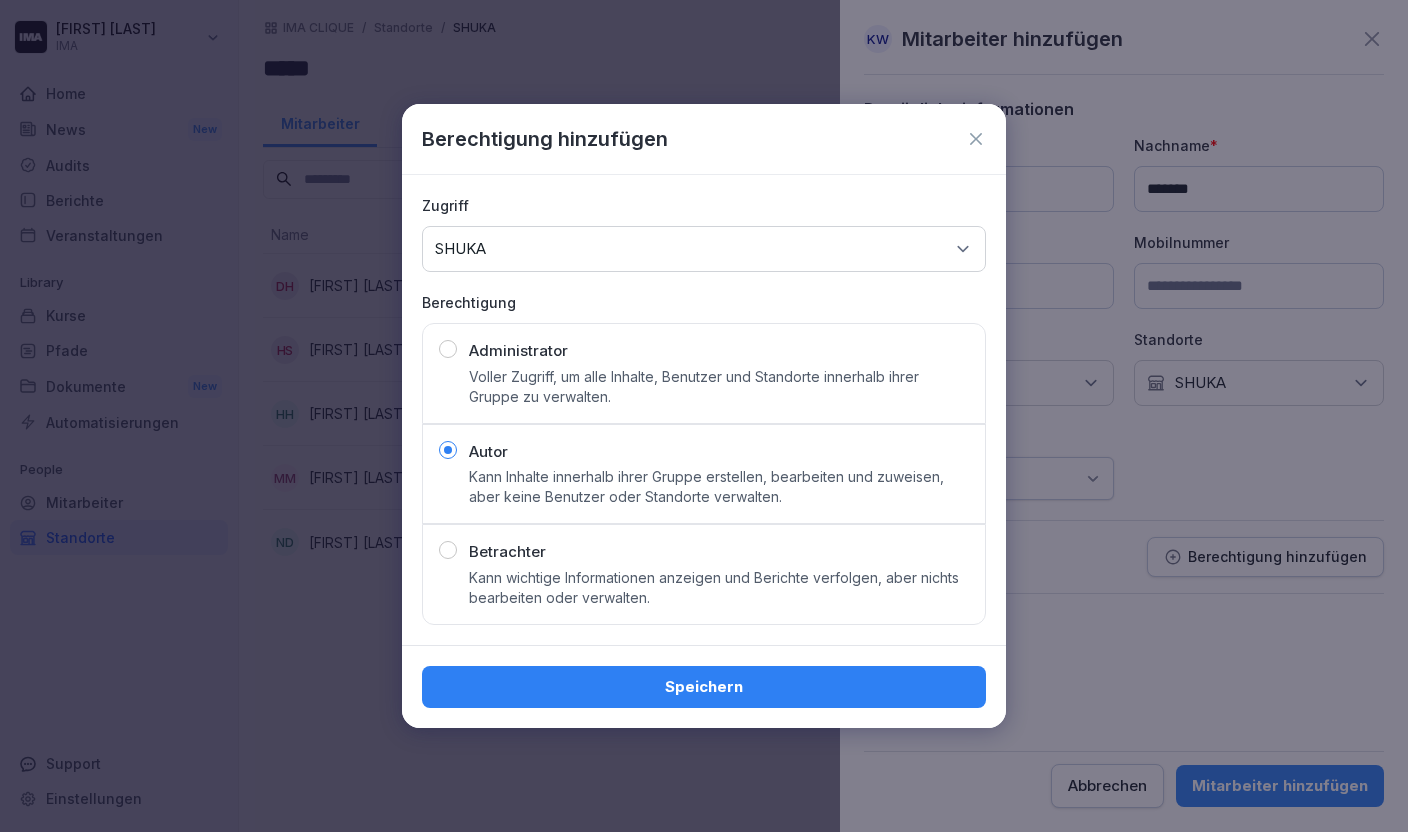 click on "Speichern" at bounding box center (704, 687) 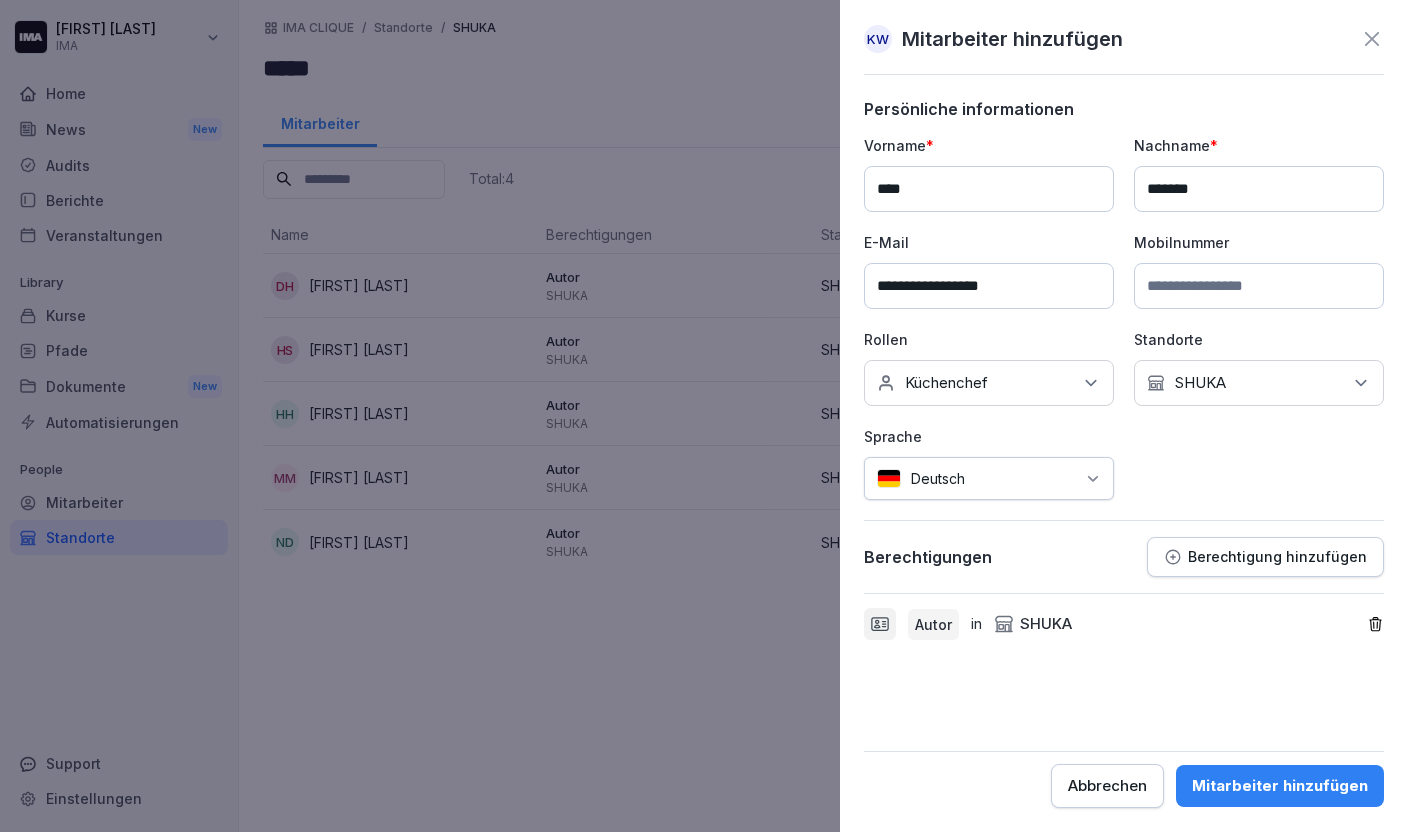 click on "Mitarbeiter hinzufügen" at bounding box center (1280, 786) 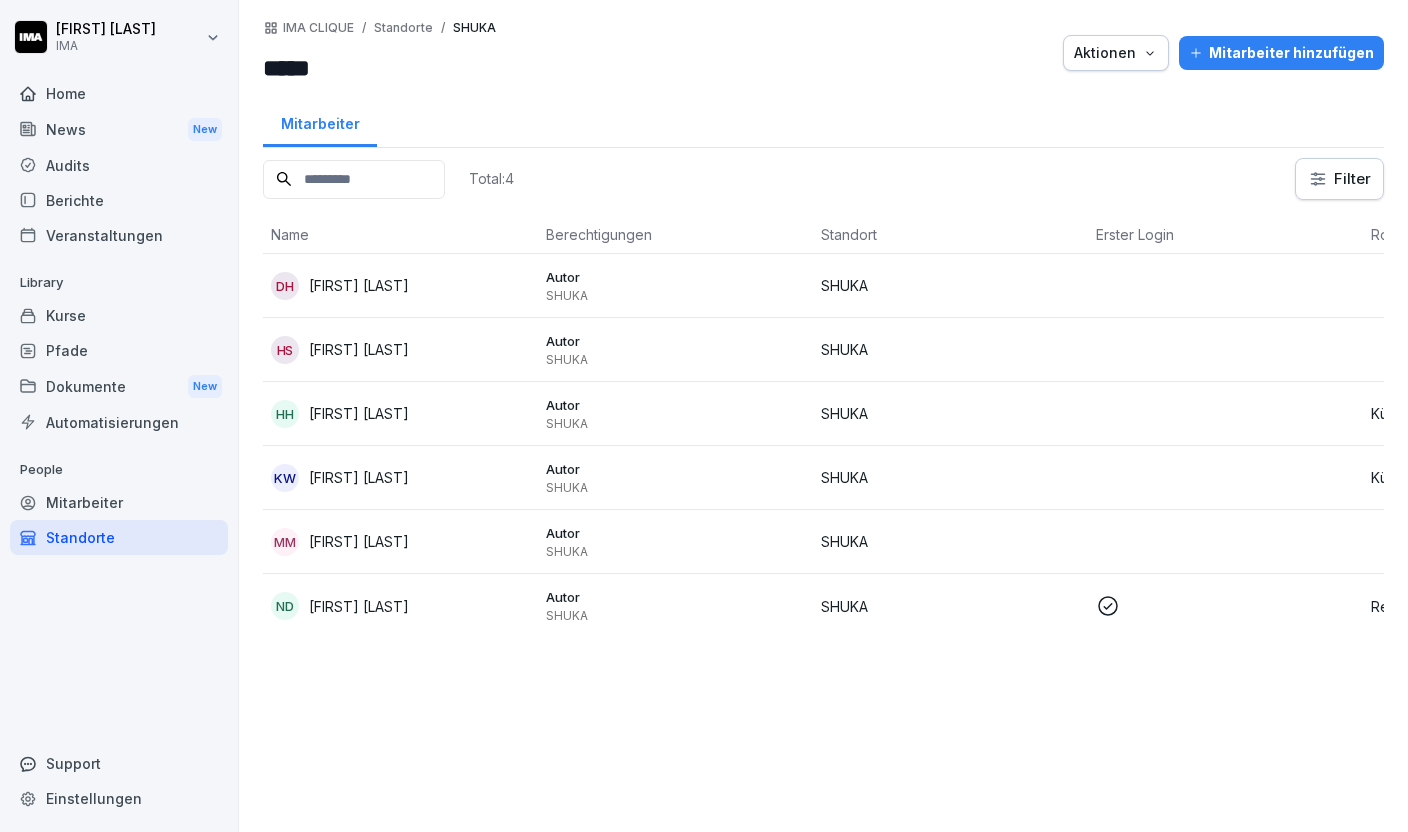 click on "Mitarbeiter hinzufügen" at bounding box center (1281, 53) 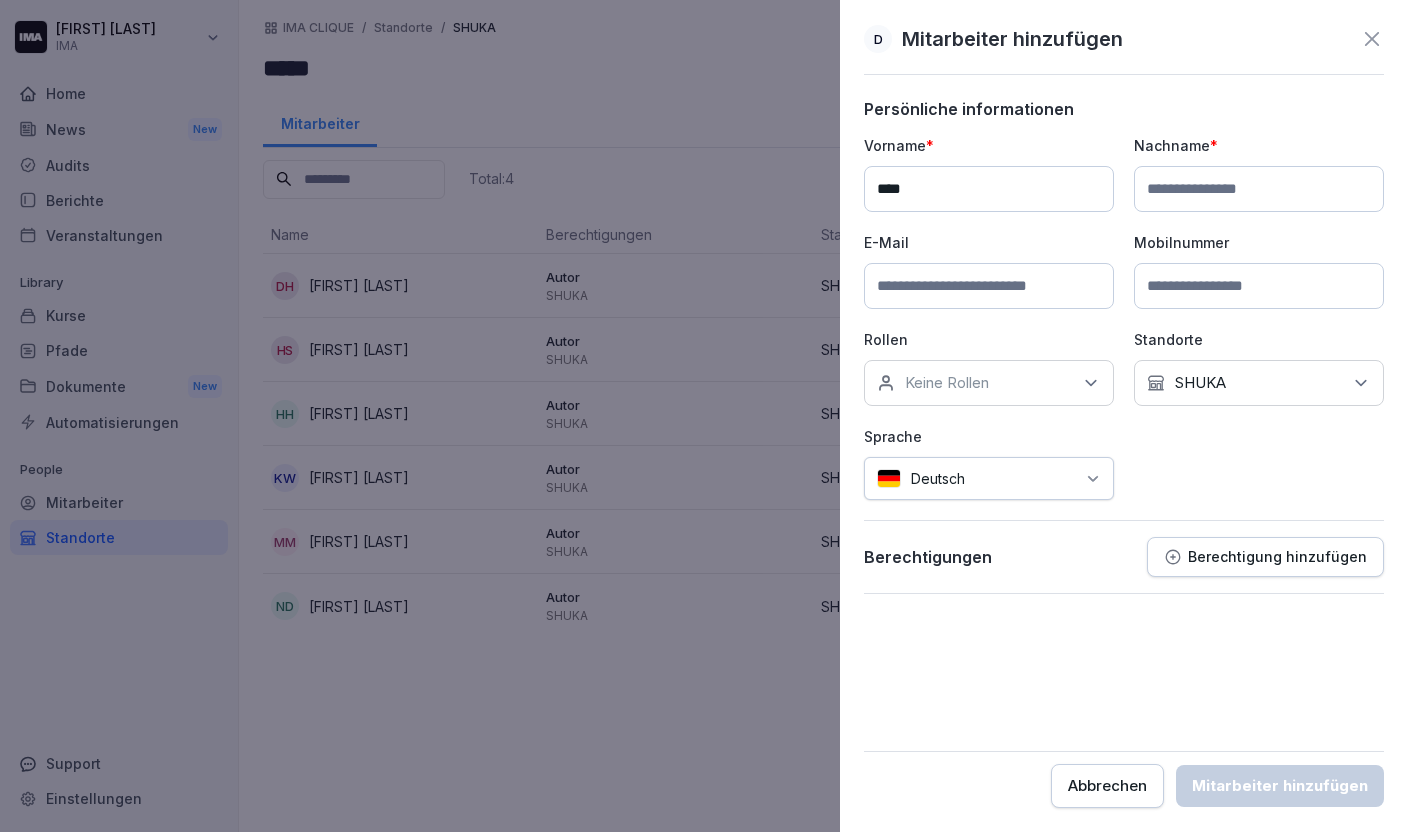 type on "****" 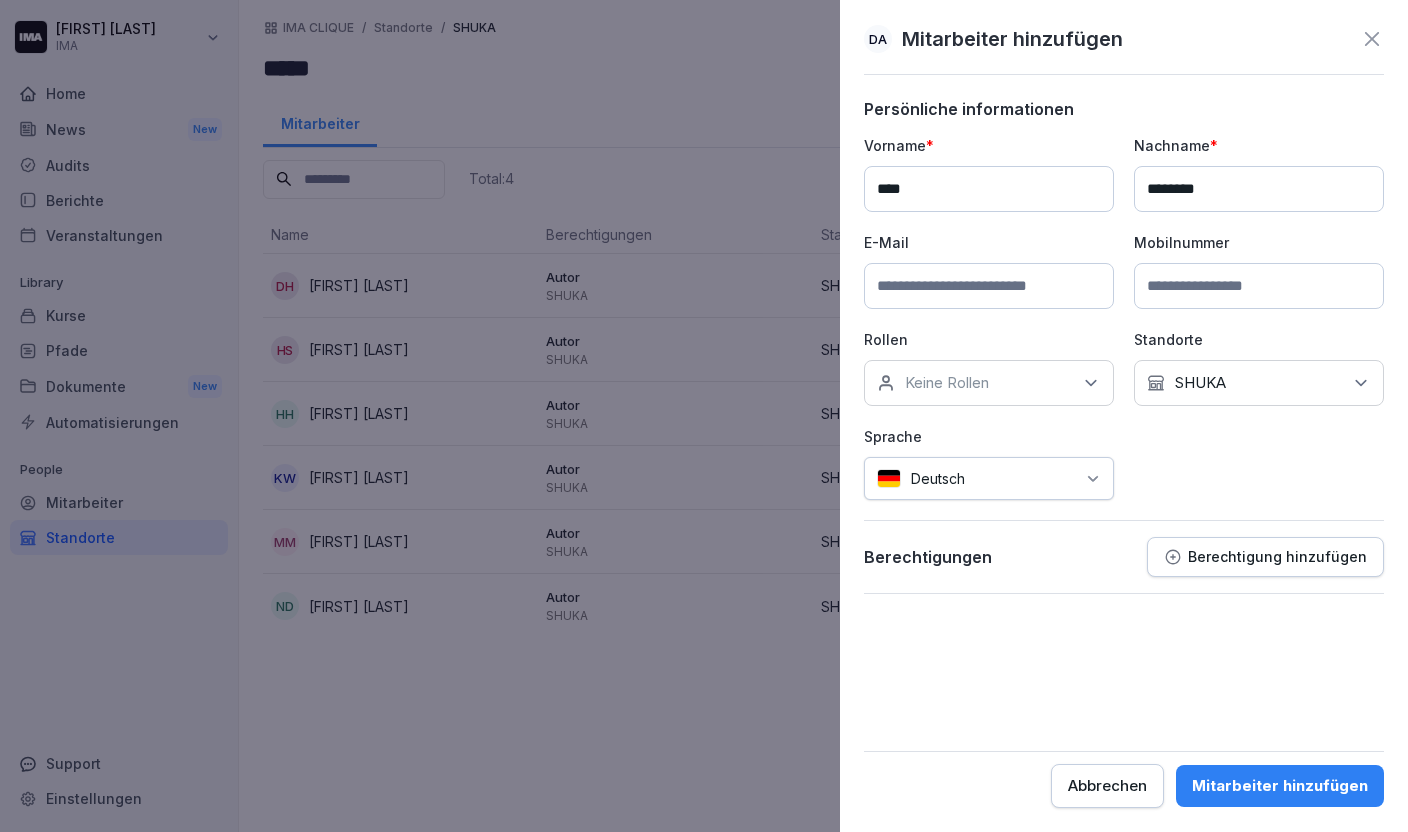 type on "********" 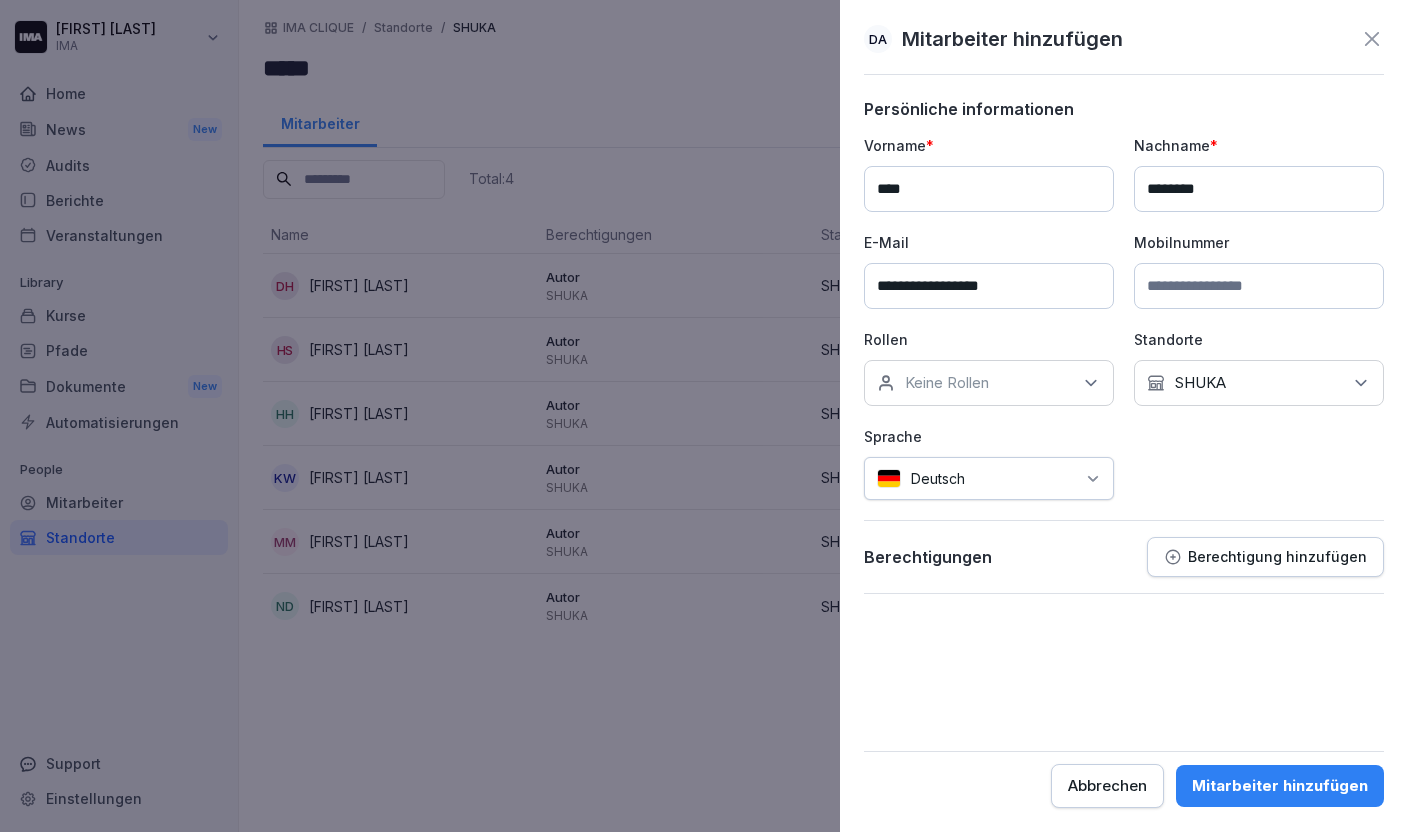 type on "**********" 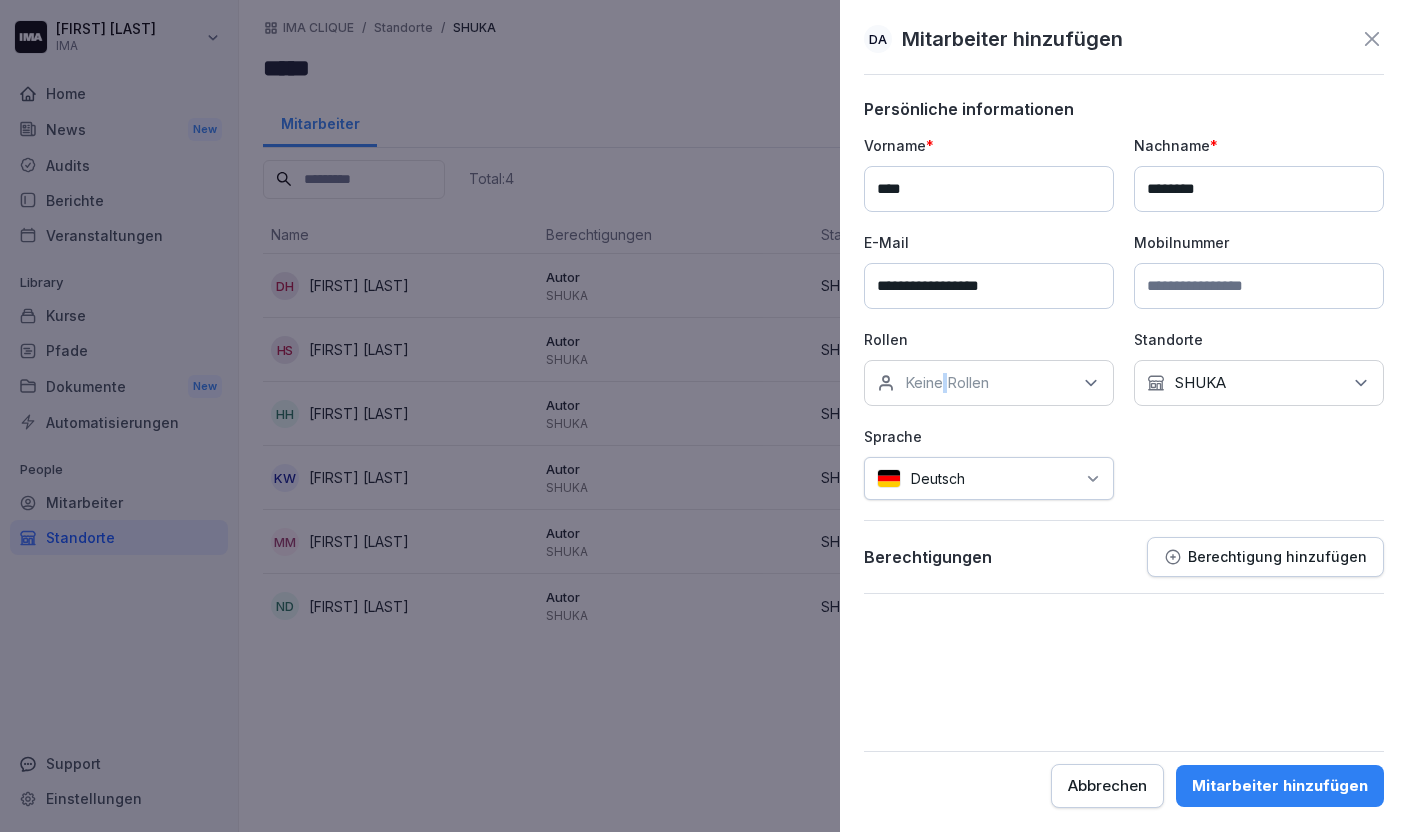 click on "Keine Rollen" at bounding box center [947, 383] 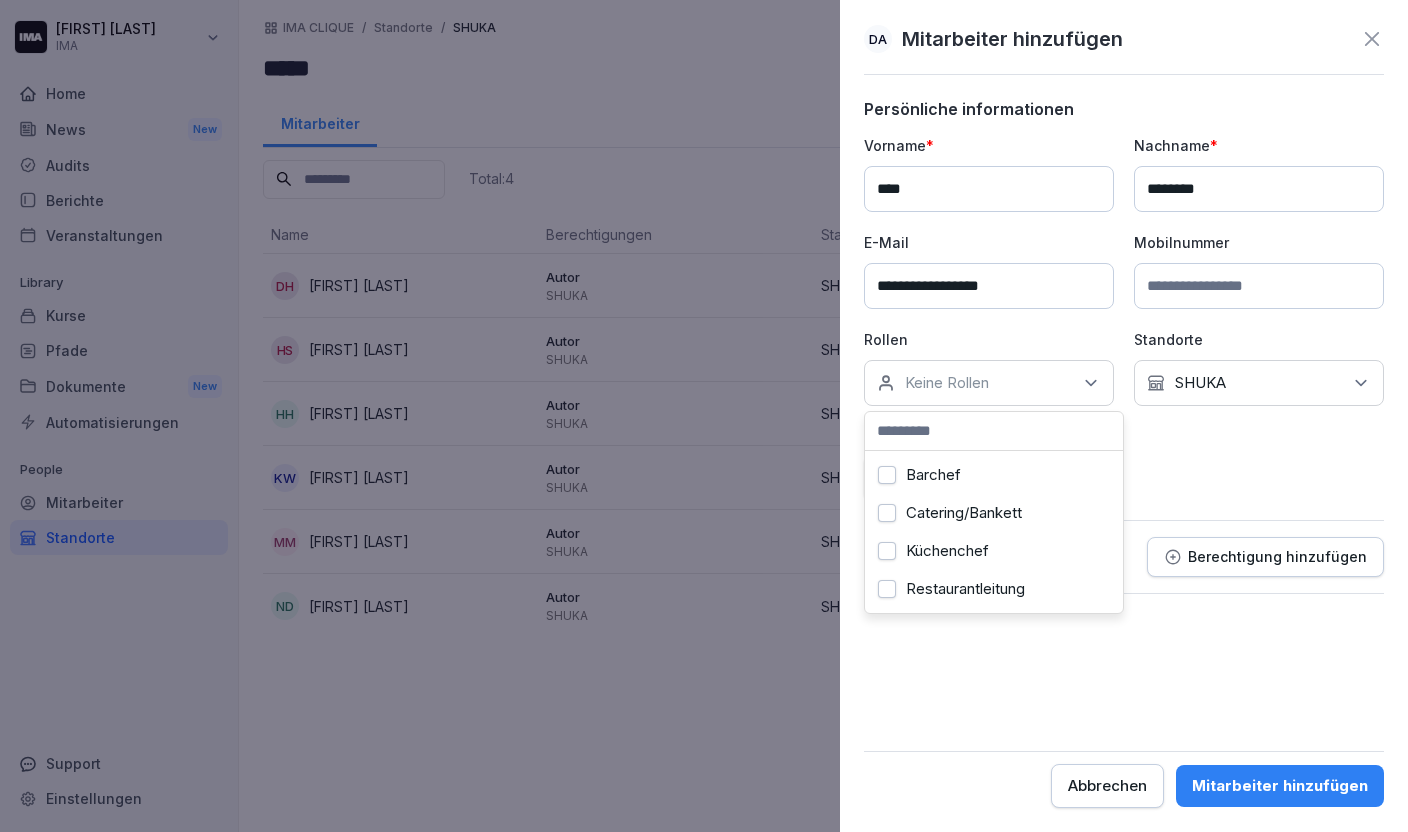 click on "Barchef" at bounding box center (887, 475) 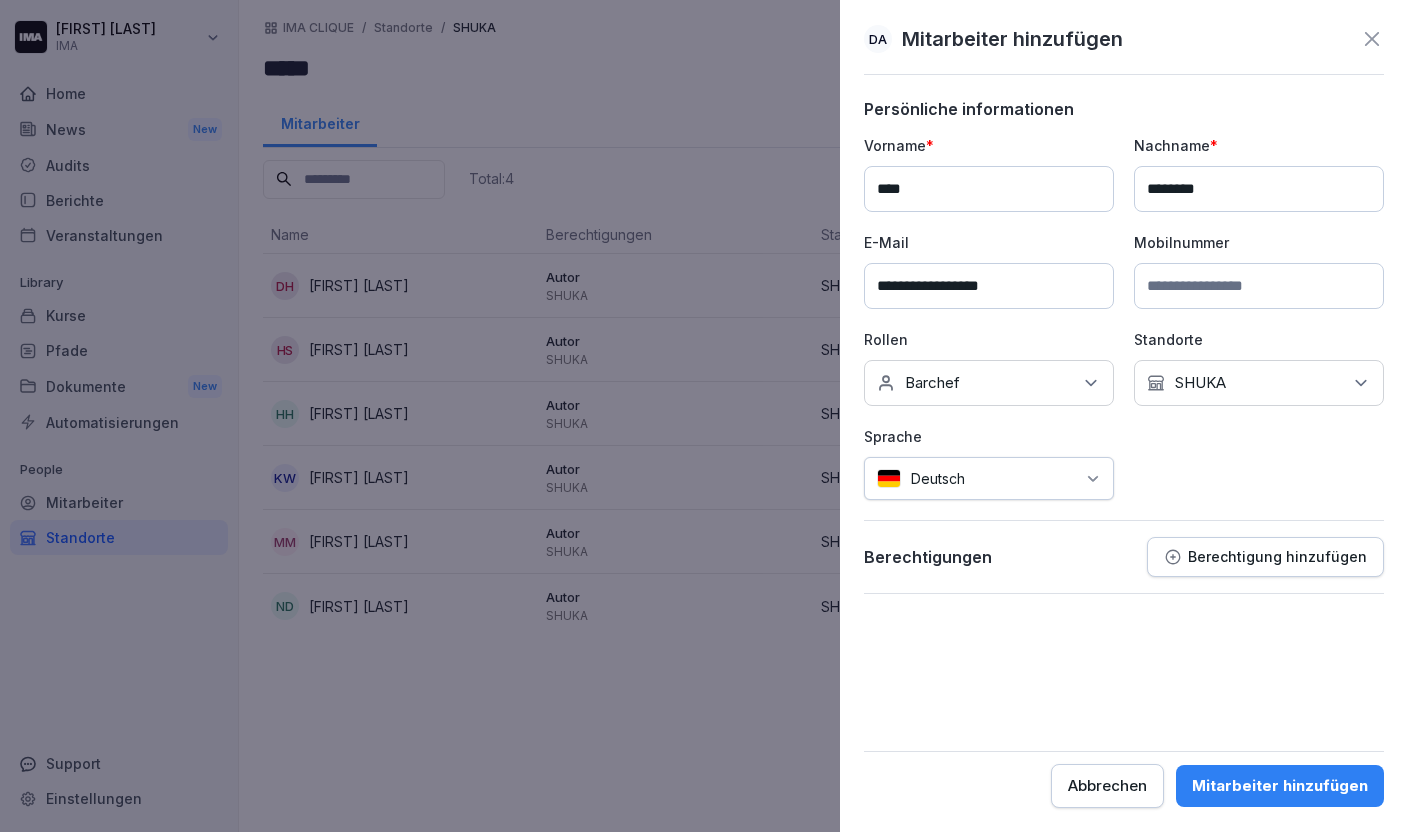 click on "**********" at bounding box center [1124, 346] 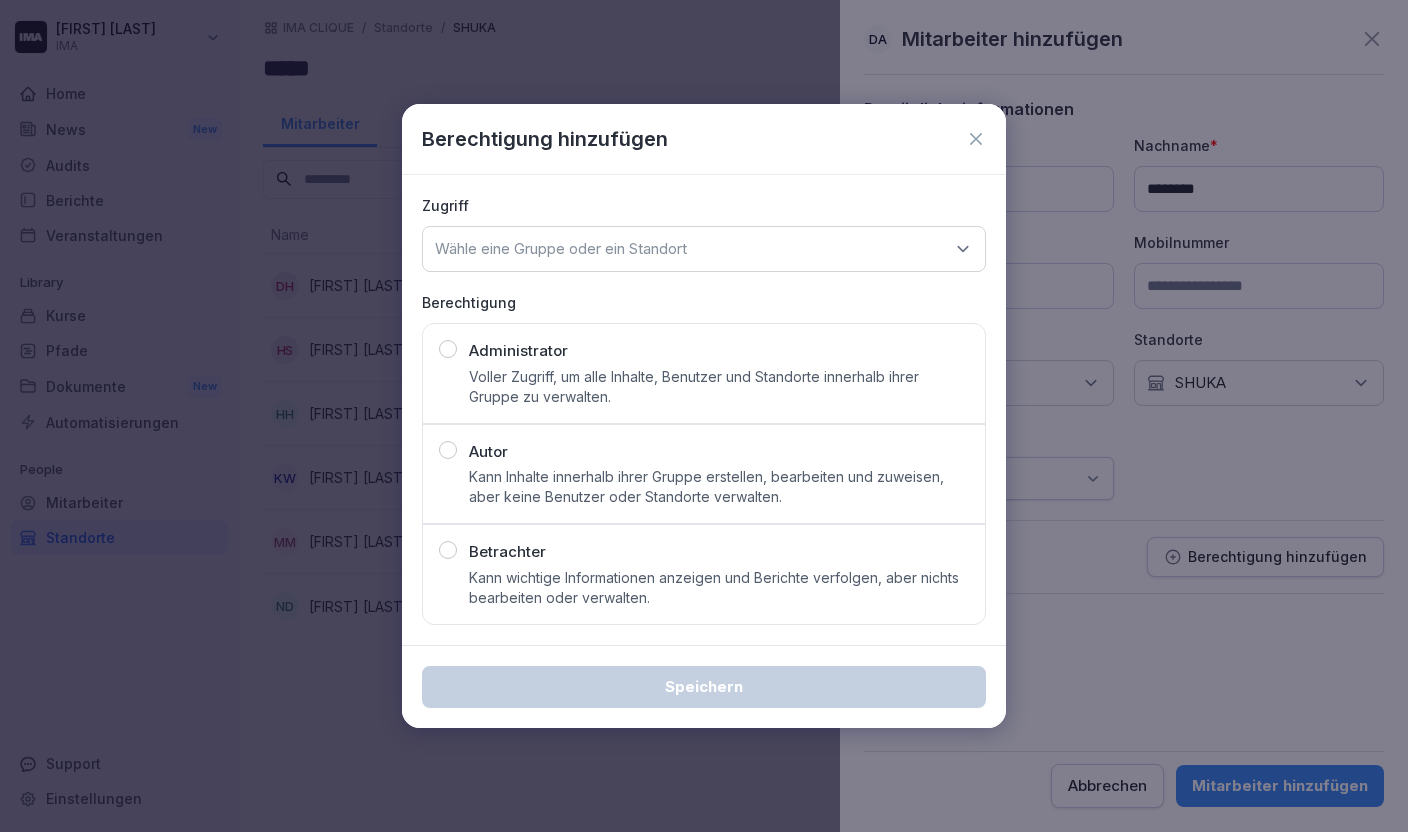 click on "Kann Inhalte innerhalb ihrer Gruppe erstellen, bearbeiten und zuweisen, aber keine Benutzer oder Standorte verwalten." at bounding box center (719, 487) 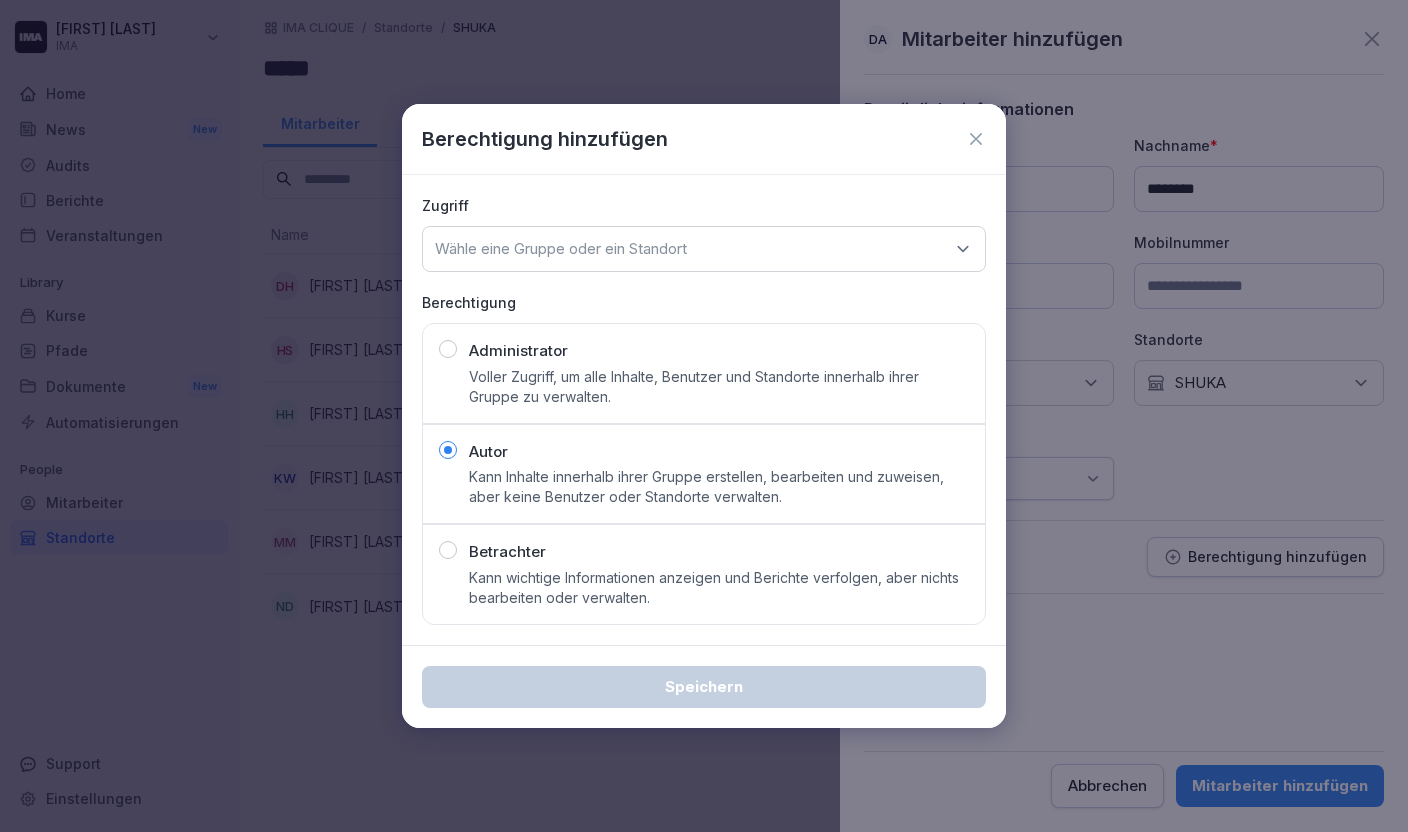 click on "Wähle eine Gruppe oder ein Standort" at bounding box center [561, 249] 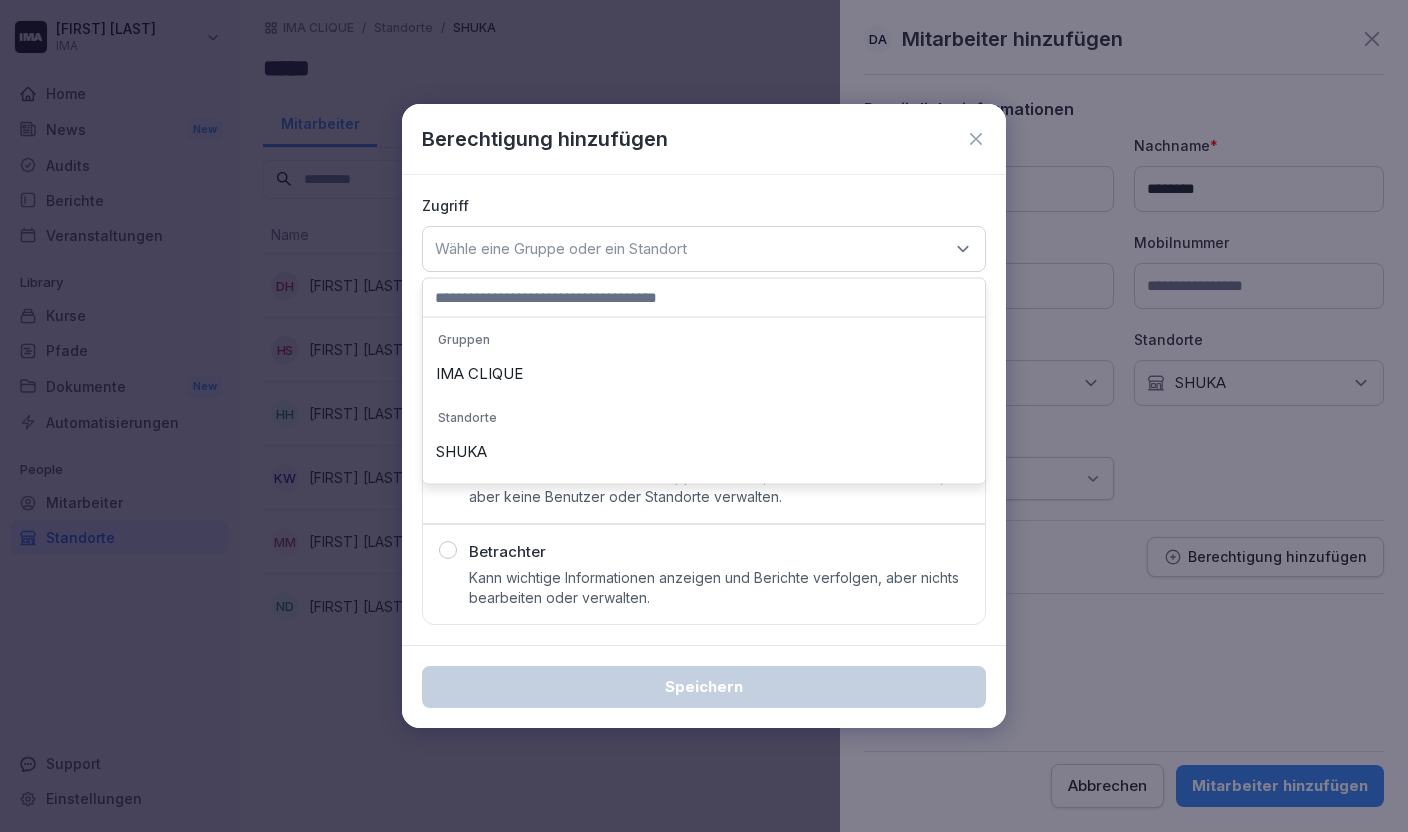 click on "SHUKA" at bounding box center (704, 452) 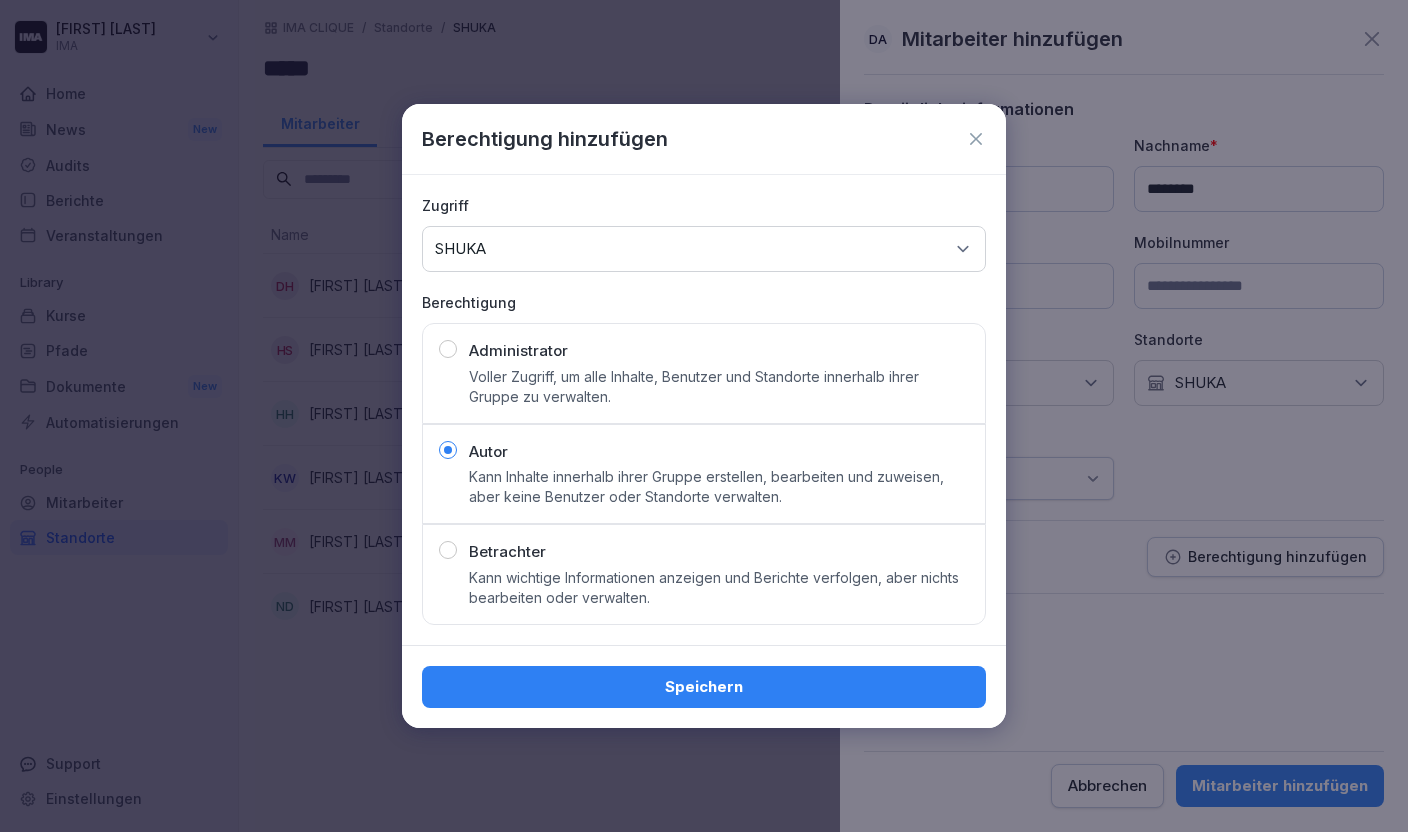 click on "Speichern" at bounding box center [704, 687] 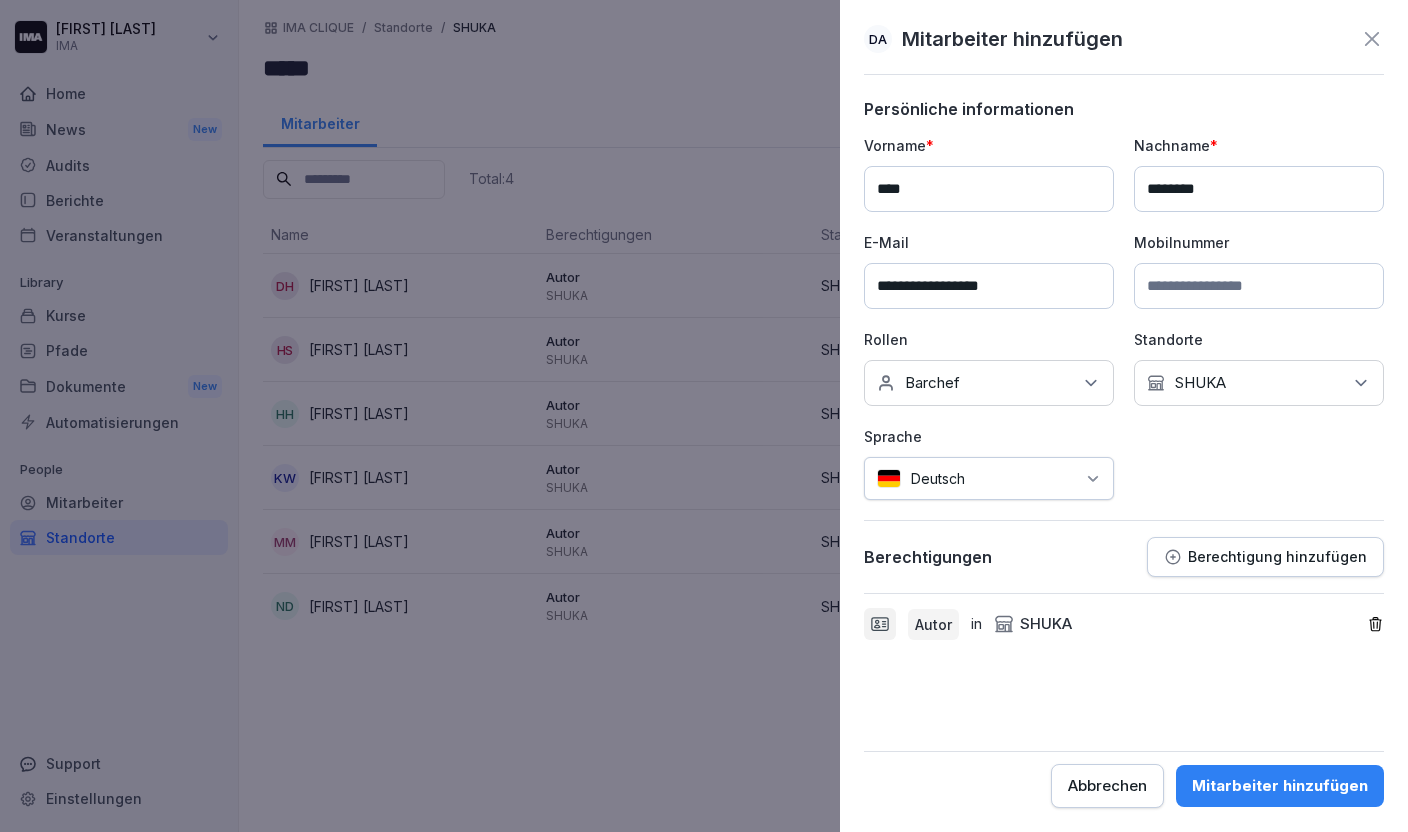 click on "Mitarbeiter hinzufügen" at bounding box center (1280, 786) 